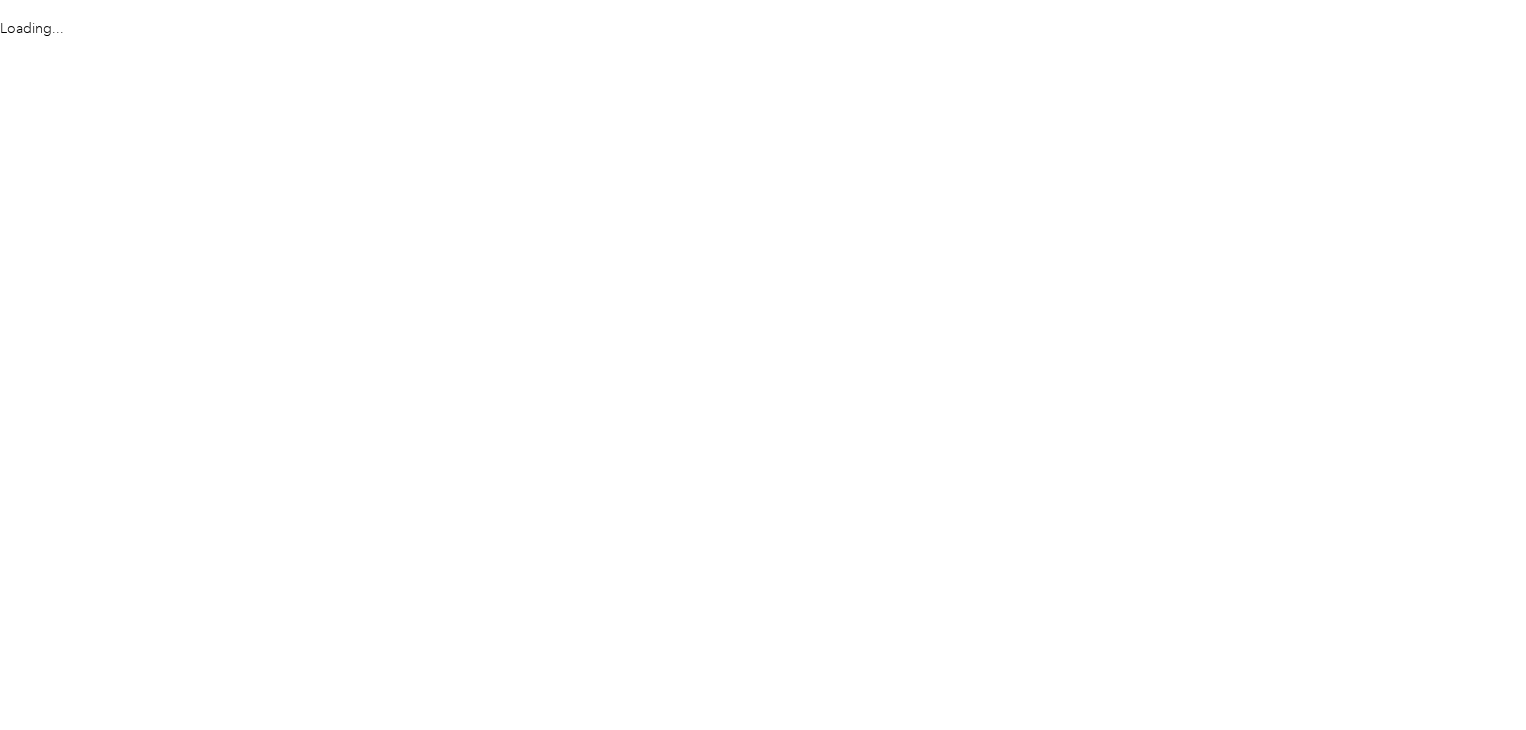 scroll, scrollTop: 0, scrollLeft: 0, axis: both 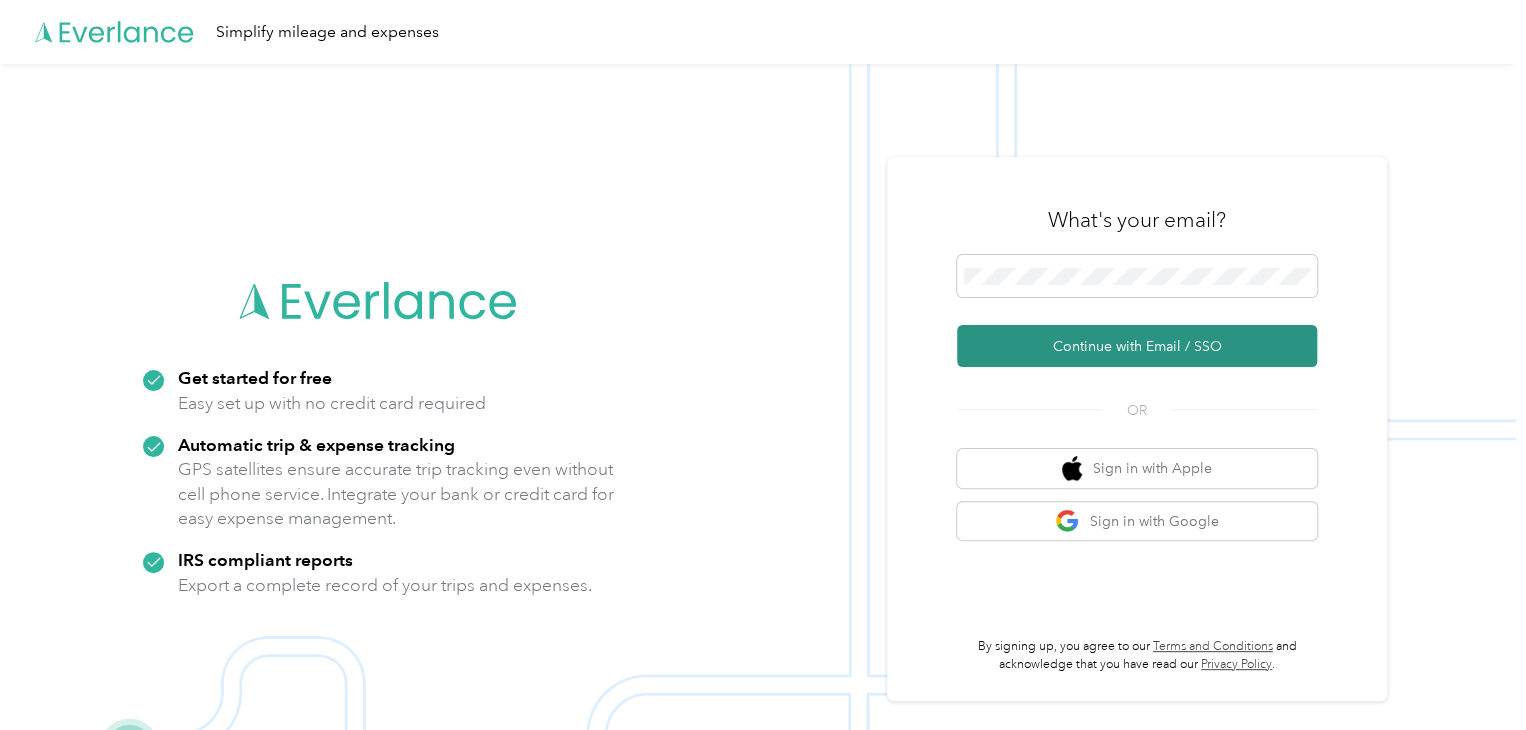 click on "Continue with Email / SSO" at bounding box center [1137, 346] 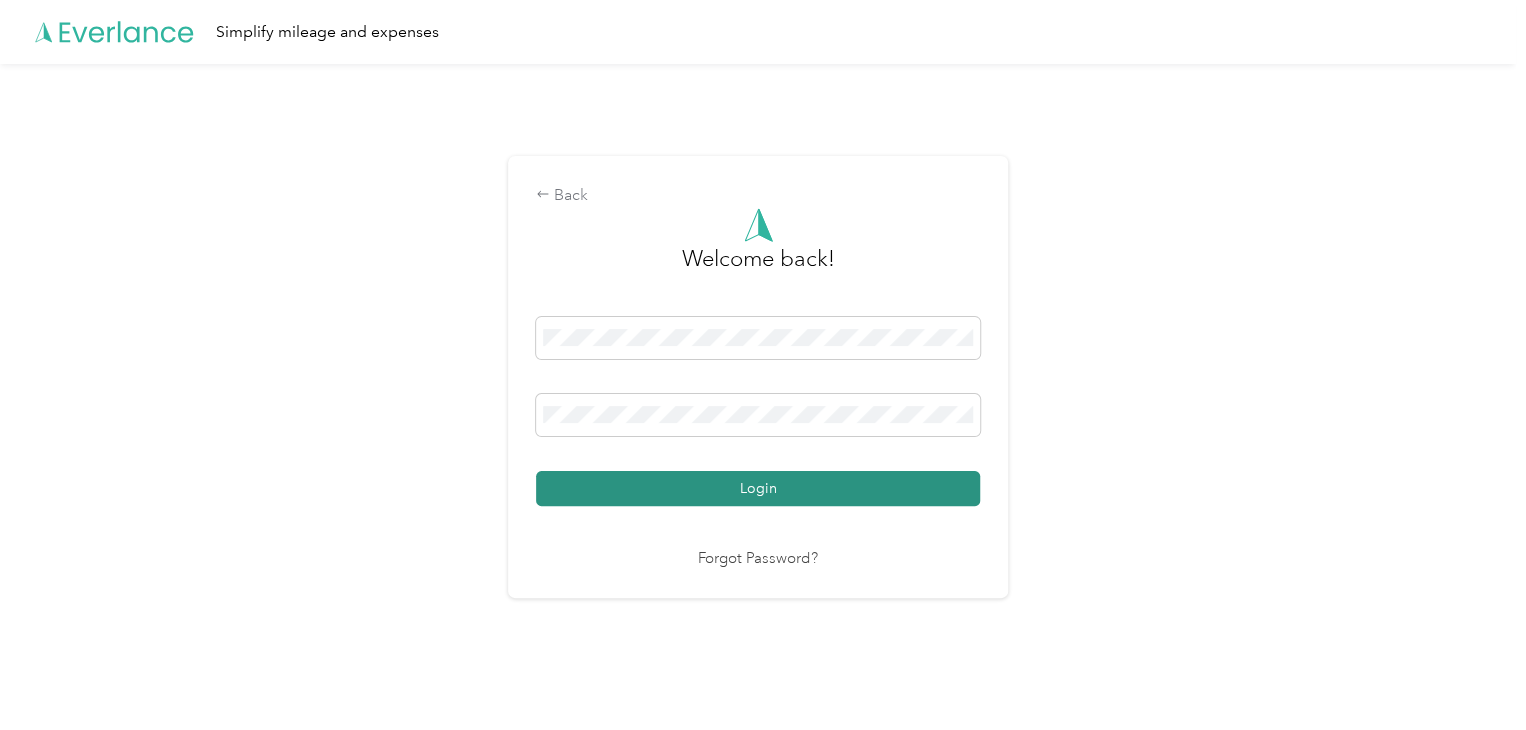 click on "Login" at bounding box center (758, 488) 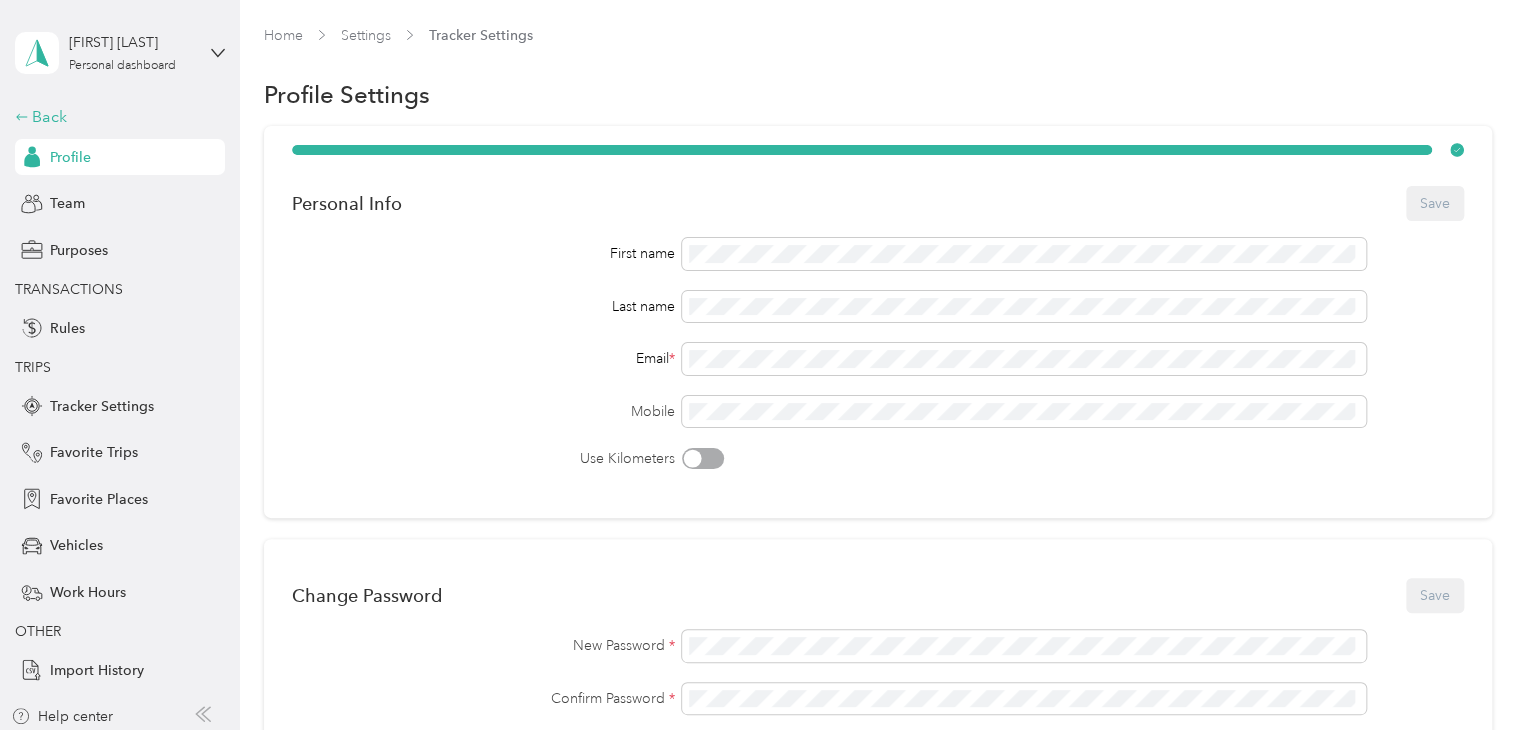 click on "Back" at bounding box center (115, 117) 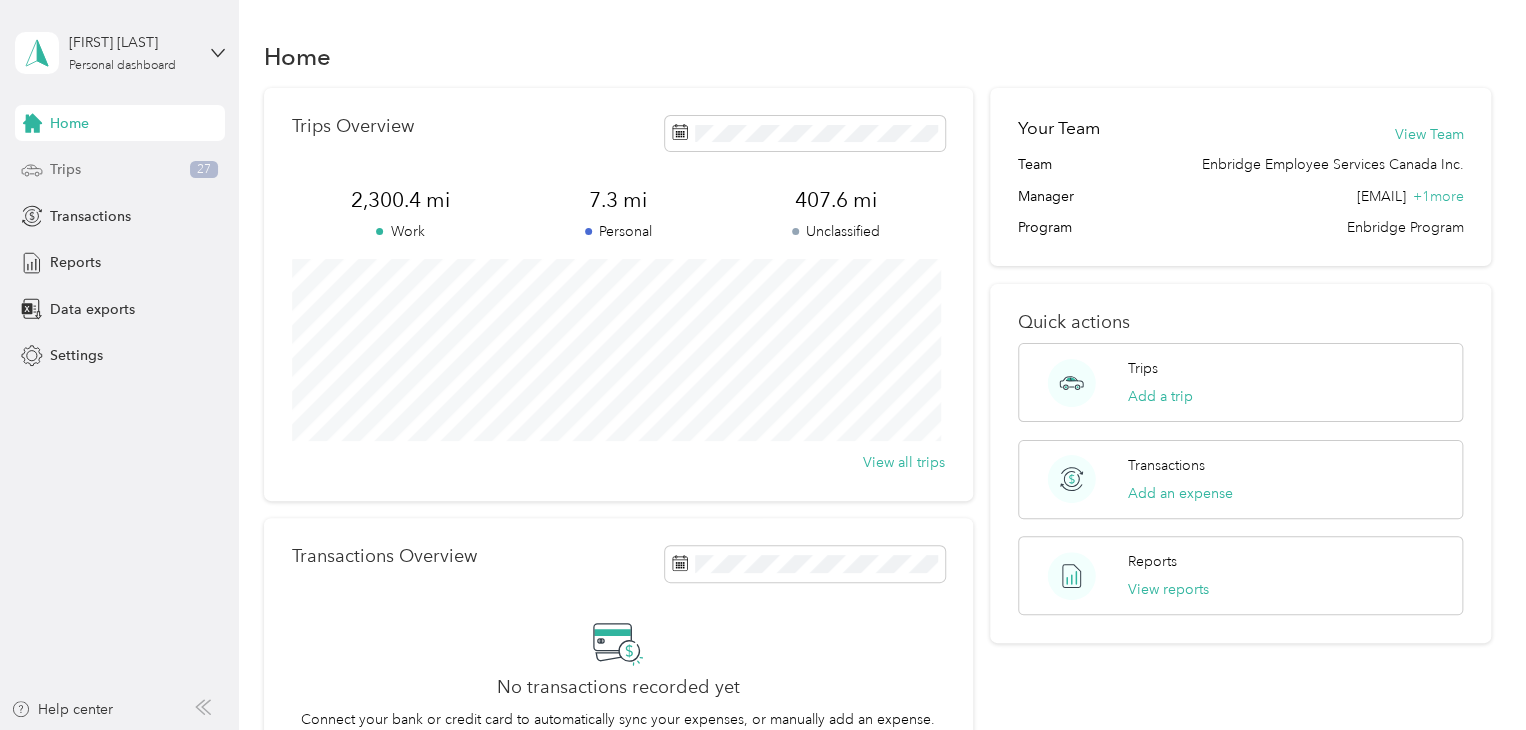 click on "Trips" at bounding box center [65, 169] 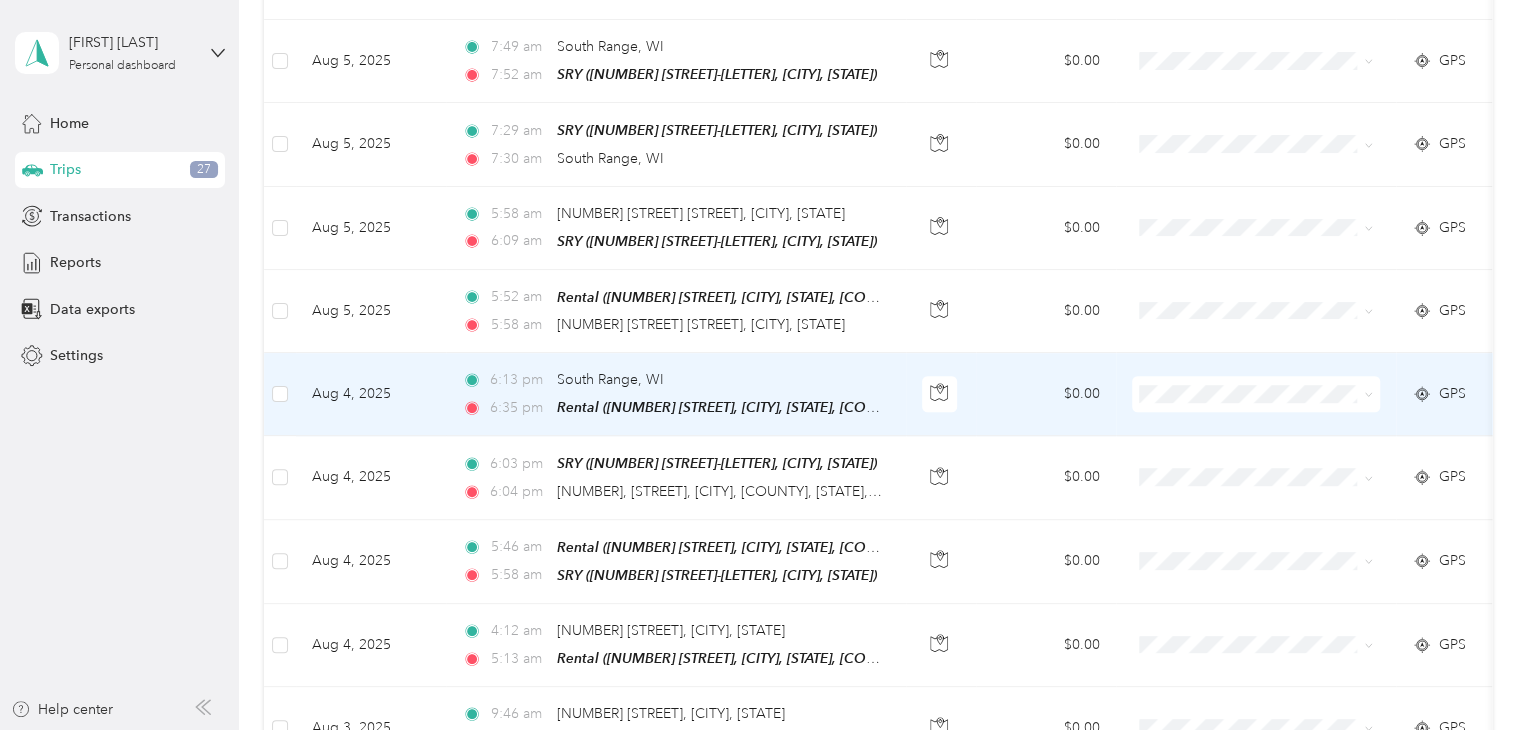scroll, scrollTop: 700, scrollLeft: 0, axis: vertical 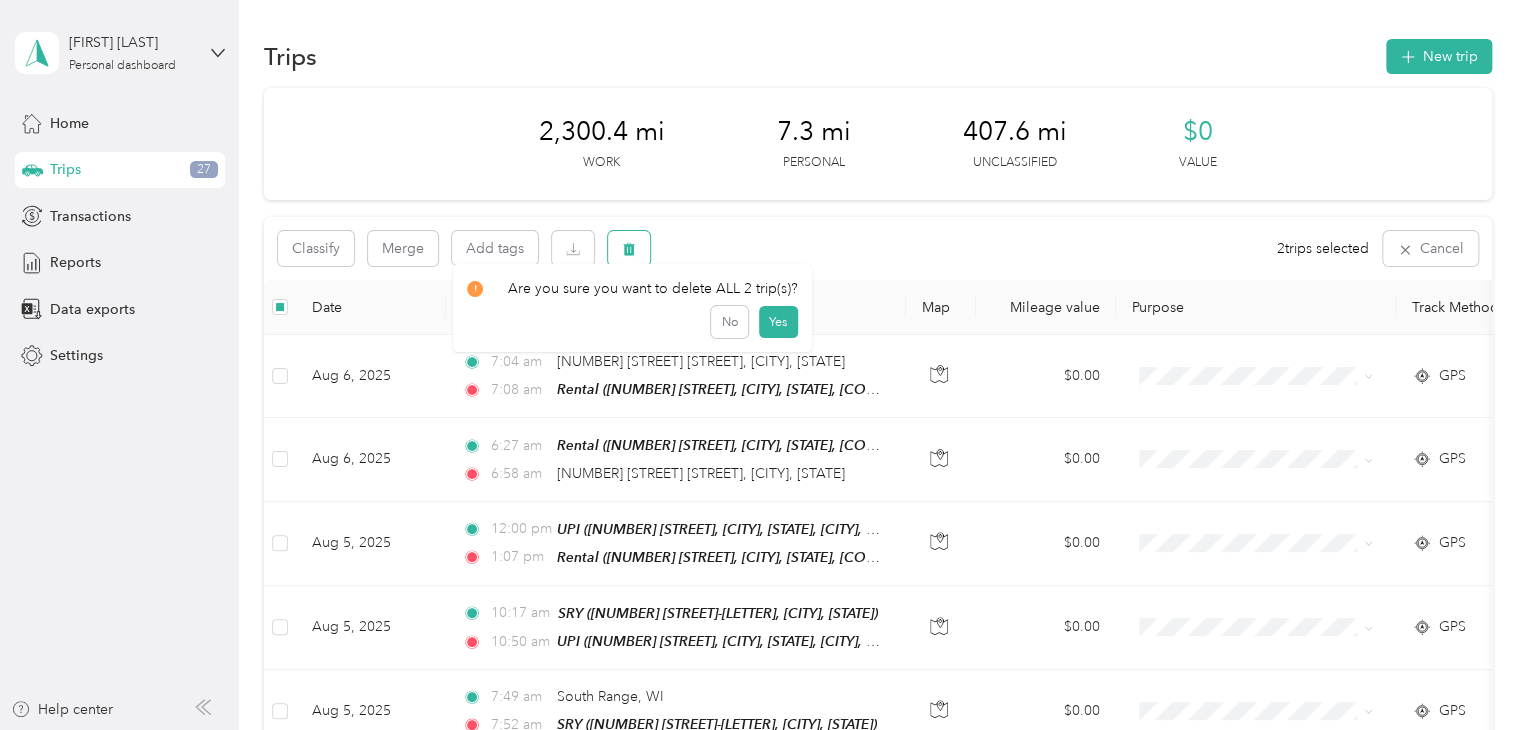 click at bounding box center [629, 248] 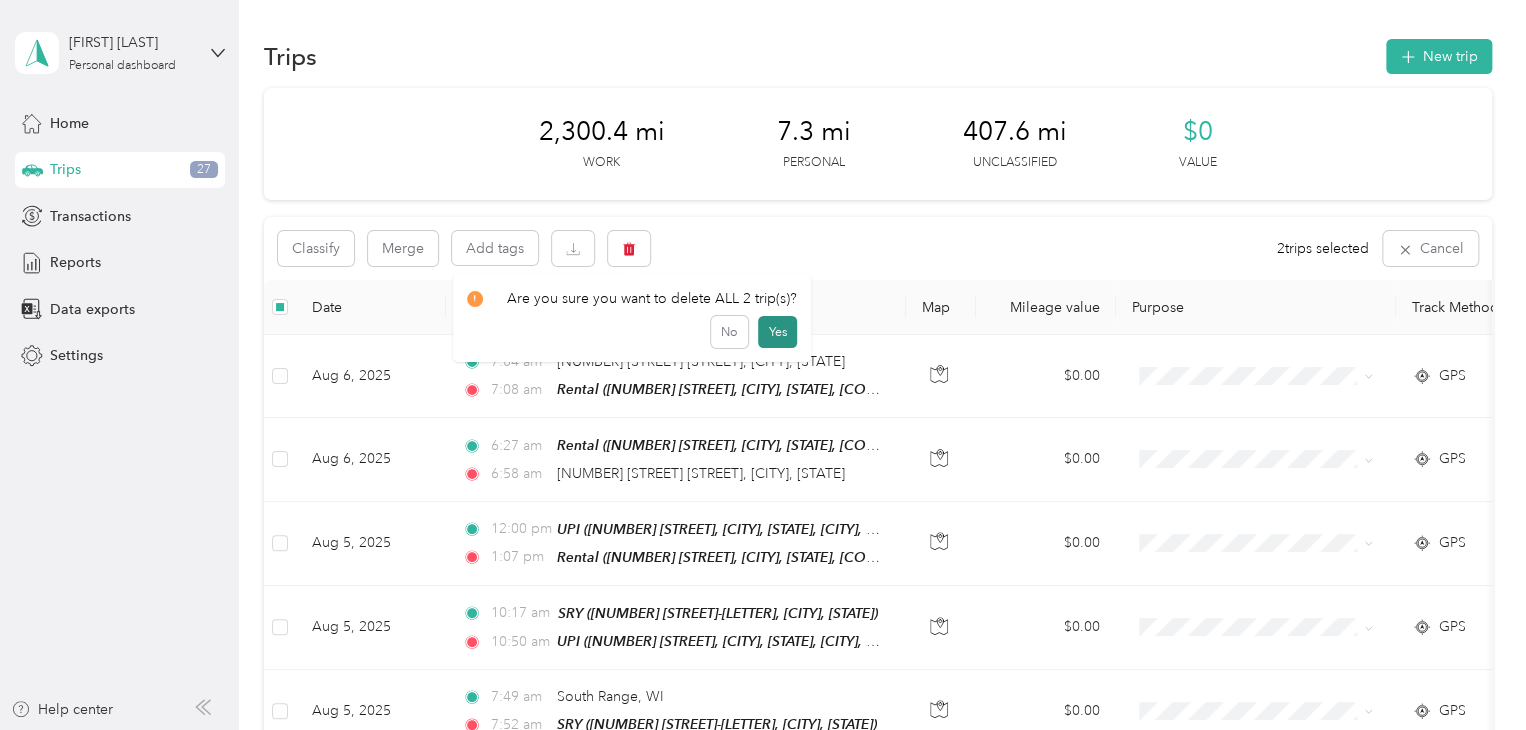 click on "Yes" at bounding box center [777, 332] 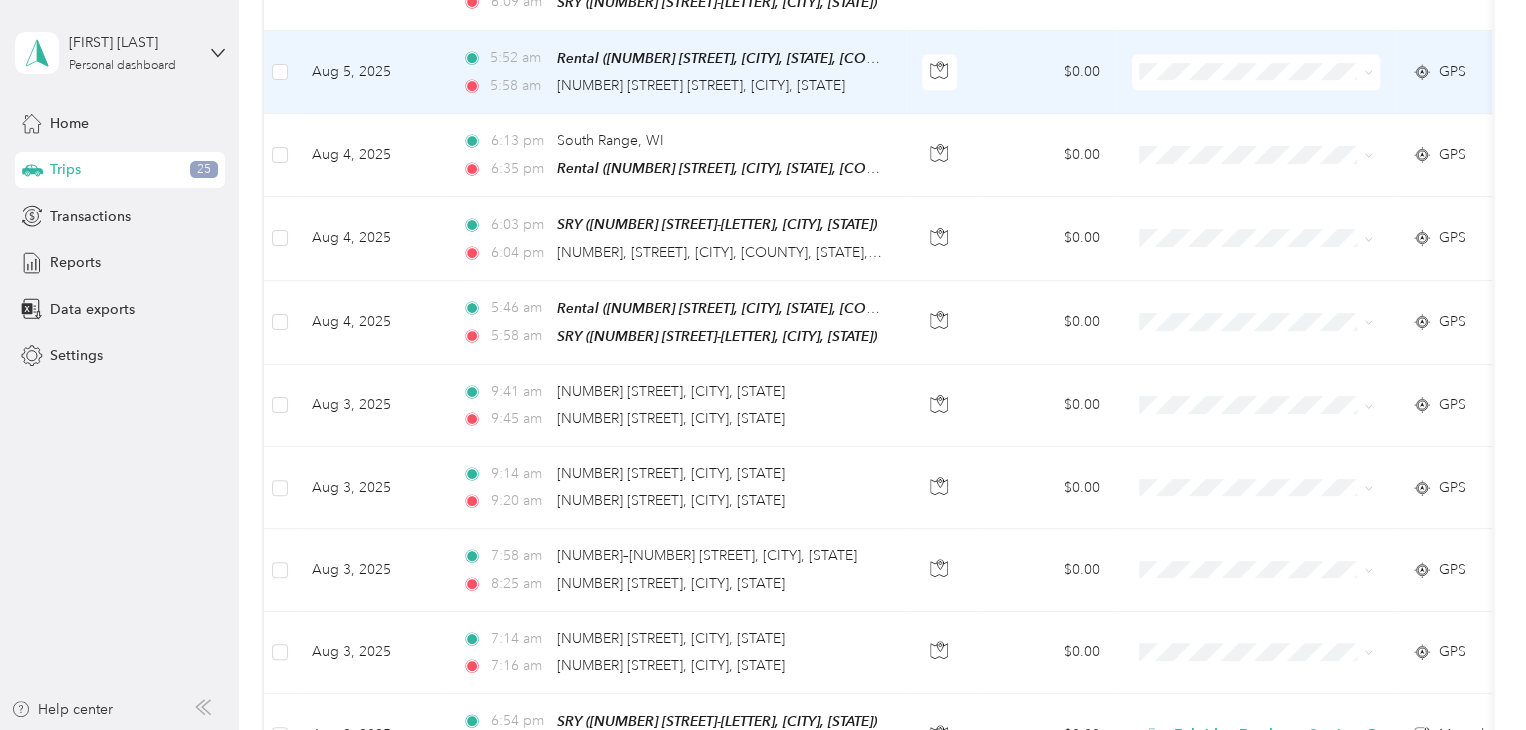 scroll, scrollTop: 900, scrollLeft: 0, axis: vertical 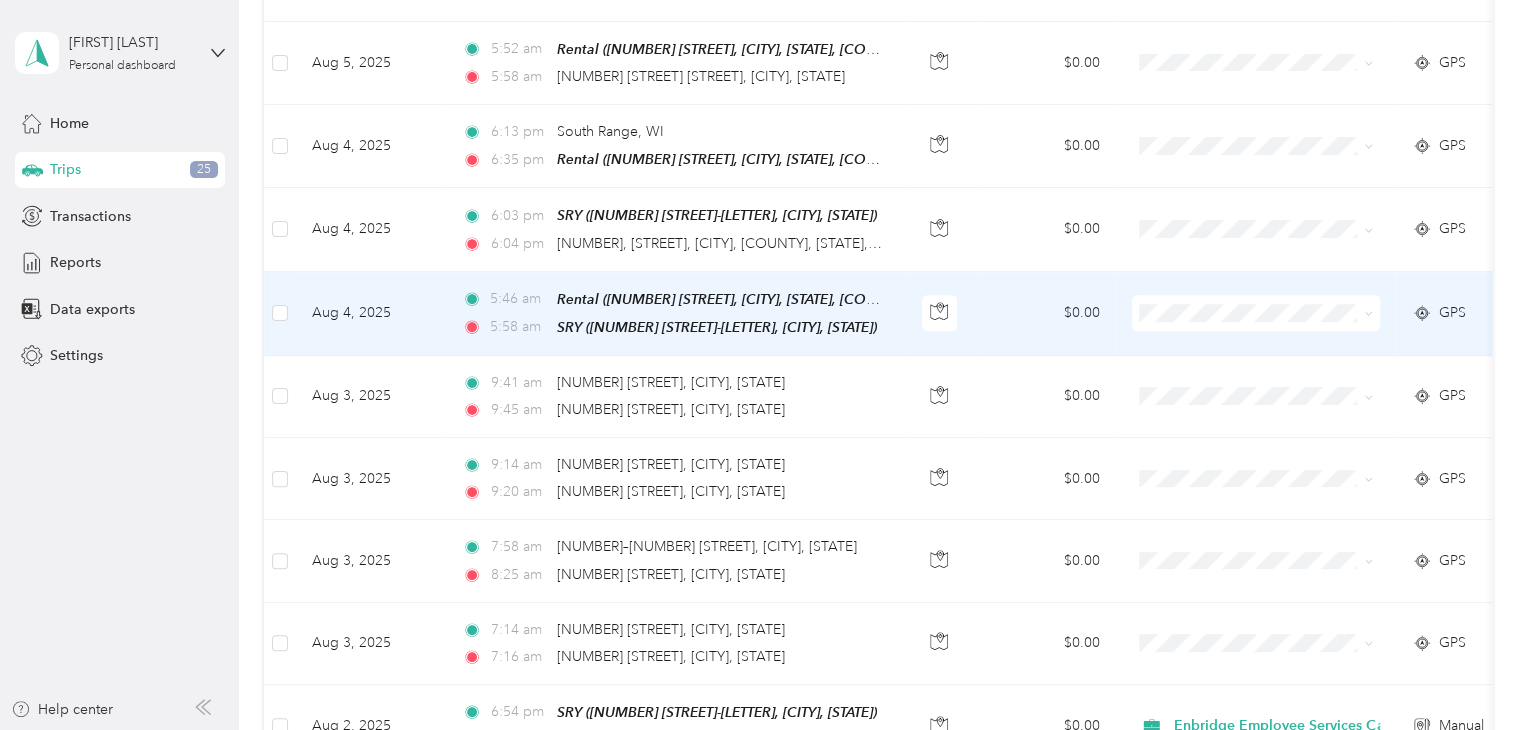 click on "Aug 4, 2025" at bounding box center [371, 314] 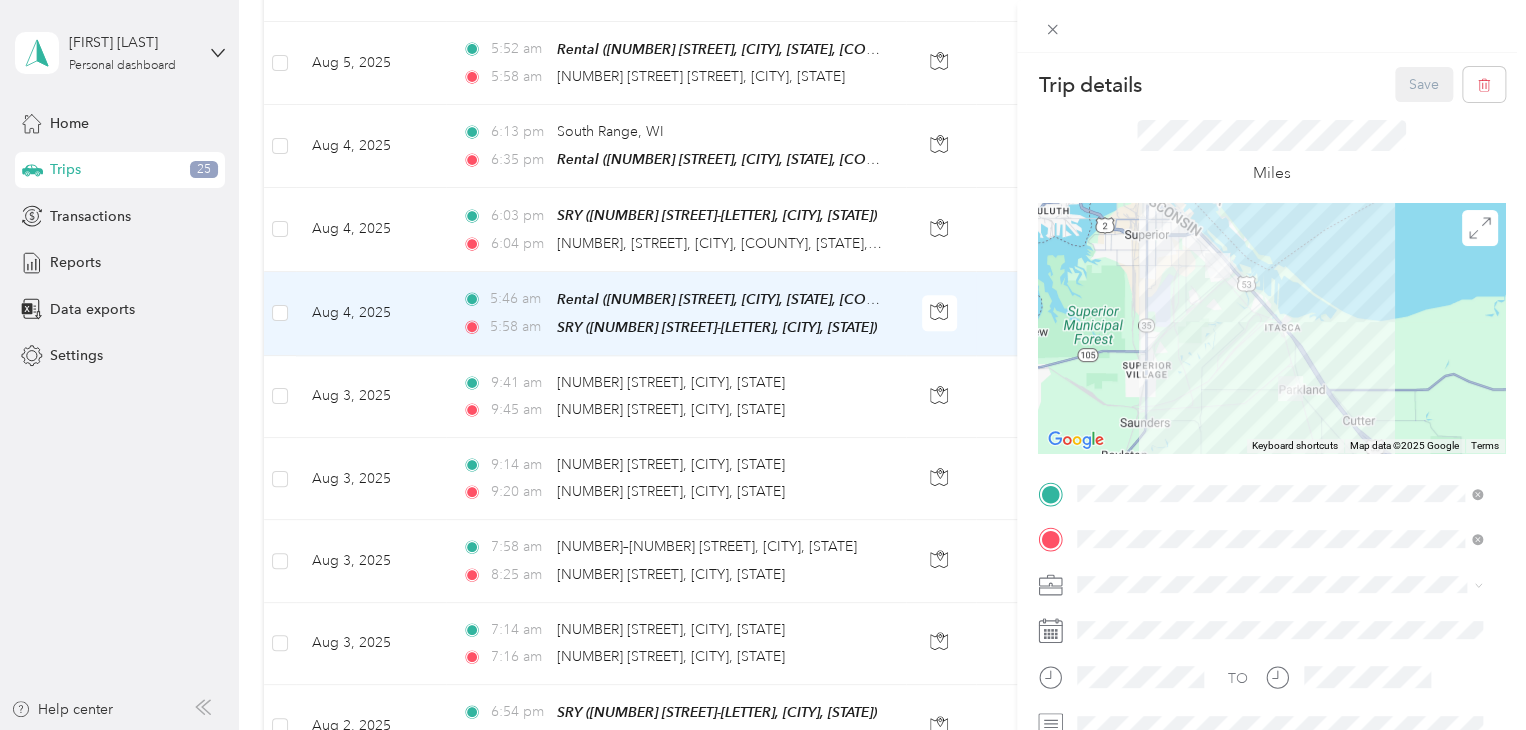 click on "Trip details Save This trip cannot be edited because it is either under review, approved, or paid. Contact your Team Manager to edit it. Miles To navigate the map with touch gestures double-tap and hold your finger on the map, then drag the map. ← Move left → Move right ↑ Move up ↓ Move down + Zoom in - Zoom out Home Jump left by 75% End Jump right by 75% Page Up Jump up by 75% Page Down Jump down by 75% Keyboard shortcuts Map Data Map data ©2025 Google Map data ©2025 Google 2 km  Click to toggle between metric and imperial units Terms Report a map error TO Add photo" at bounding box center (763, 365) 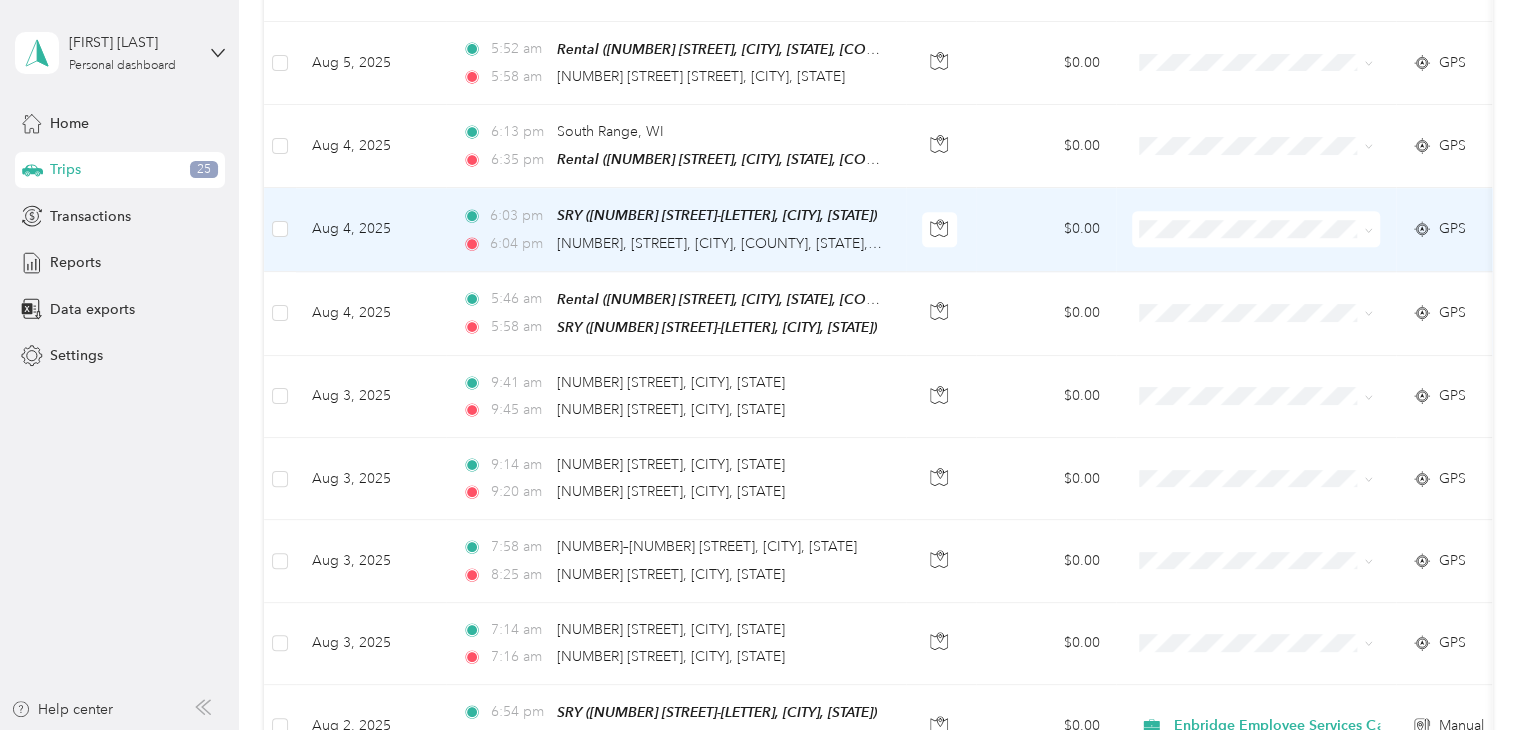 click on "Aug 4, 2025" at bounding box center [371, 229] 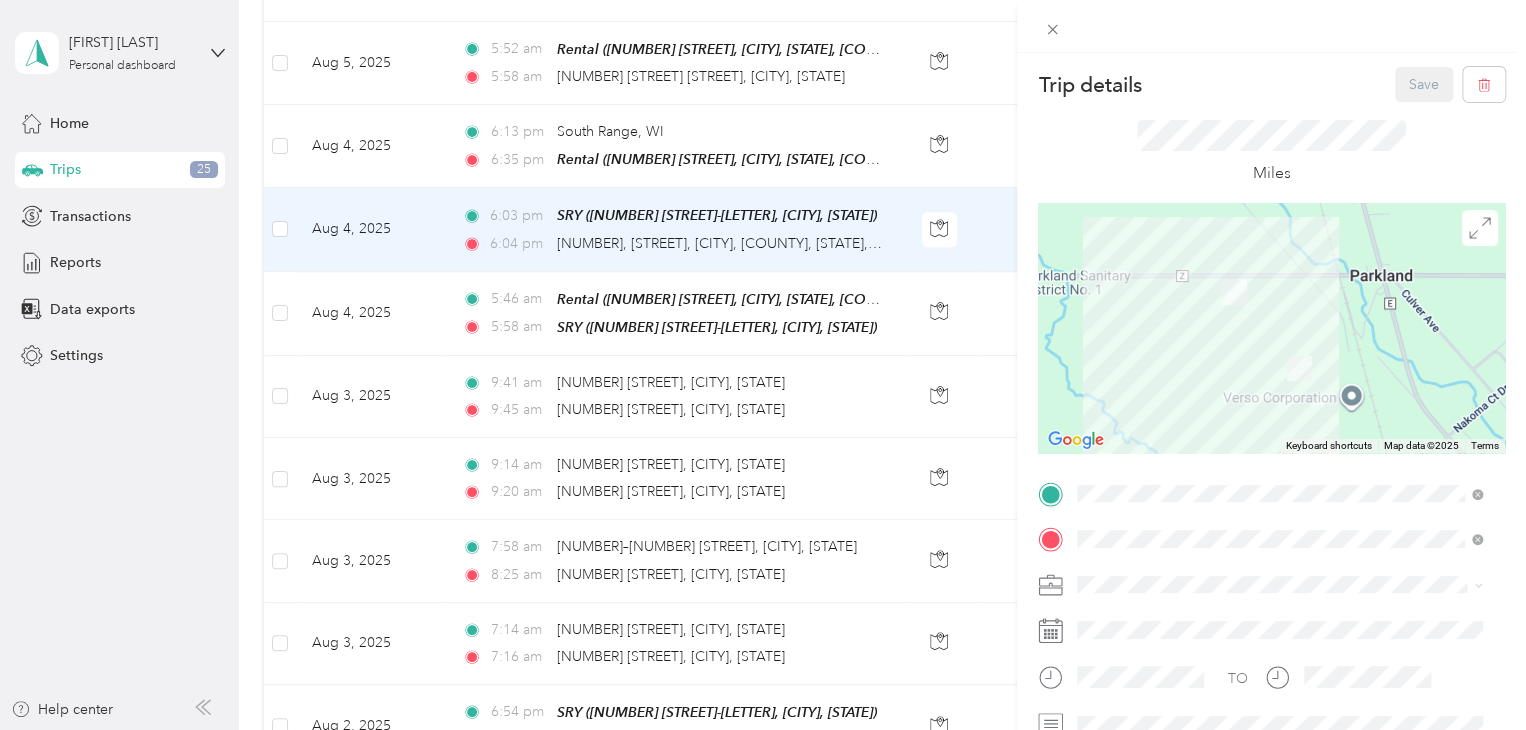 click on "Trip details Save This trip cannot be edited because it is either under review, approved, or paid. Contact your Team Manager to edit it. Miles To navigate the map with touch gestures double-tap and hold your finger on the map, then drag the map. ← Move left → Move right ↑ Move up ↓ Move down + Zoom in - Zoom out Home Jump left by 75% End Jump right by 75% Page Up Jump up by 75% Page Down Jump down by 75% Keyboard shortcuts Map Data Map data ©2025 Map data ©2025 200 m  Click to toggle between metric and imperial units Terms Report a map error TO Add photo" at bounding box center (763, 365) 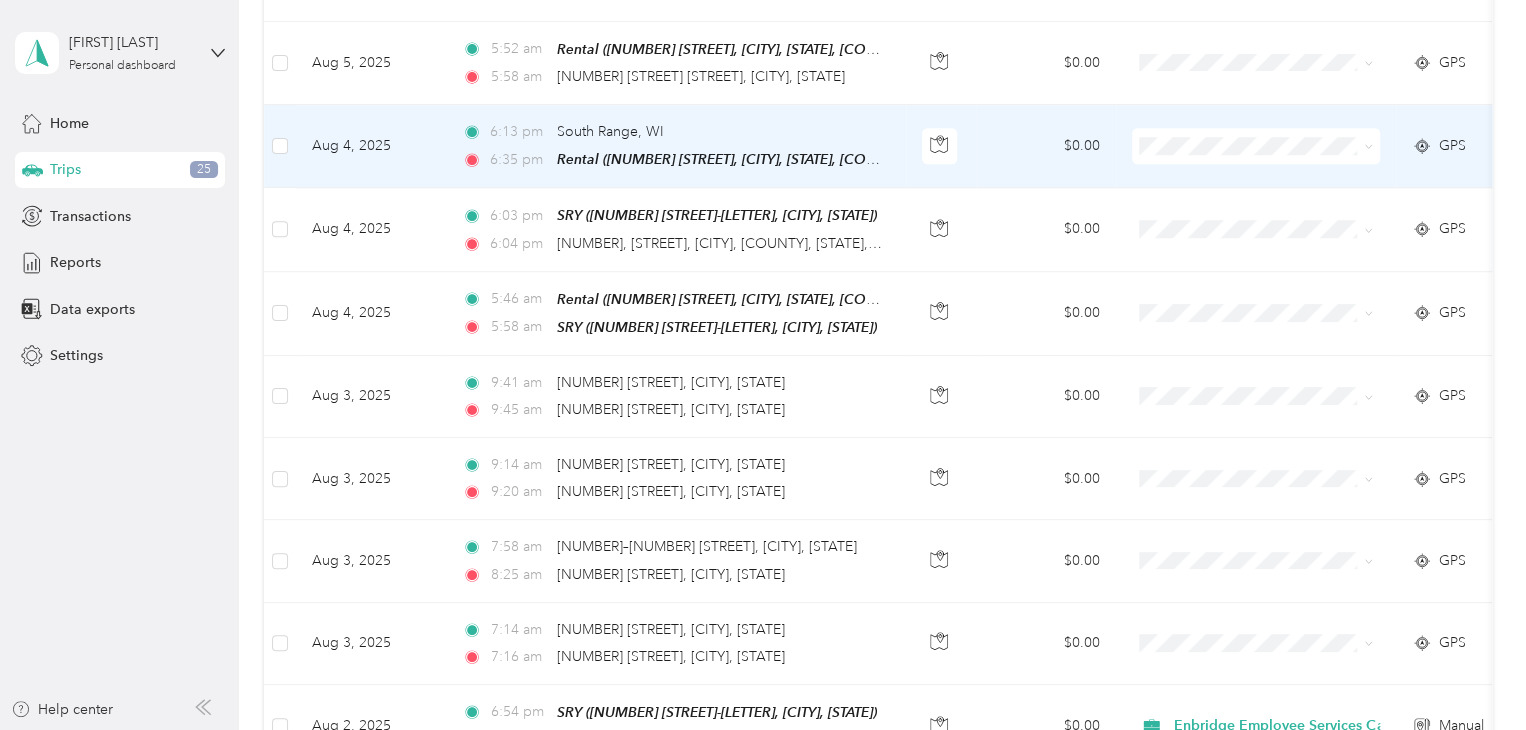 click on "Aug 4, 2025" at bounding box center (371, 146) 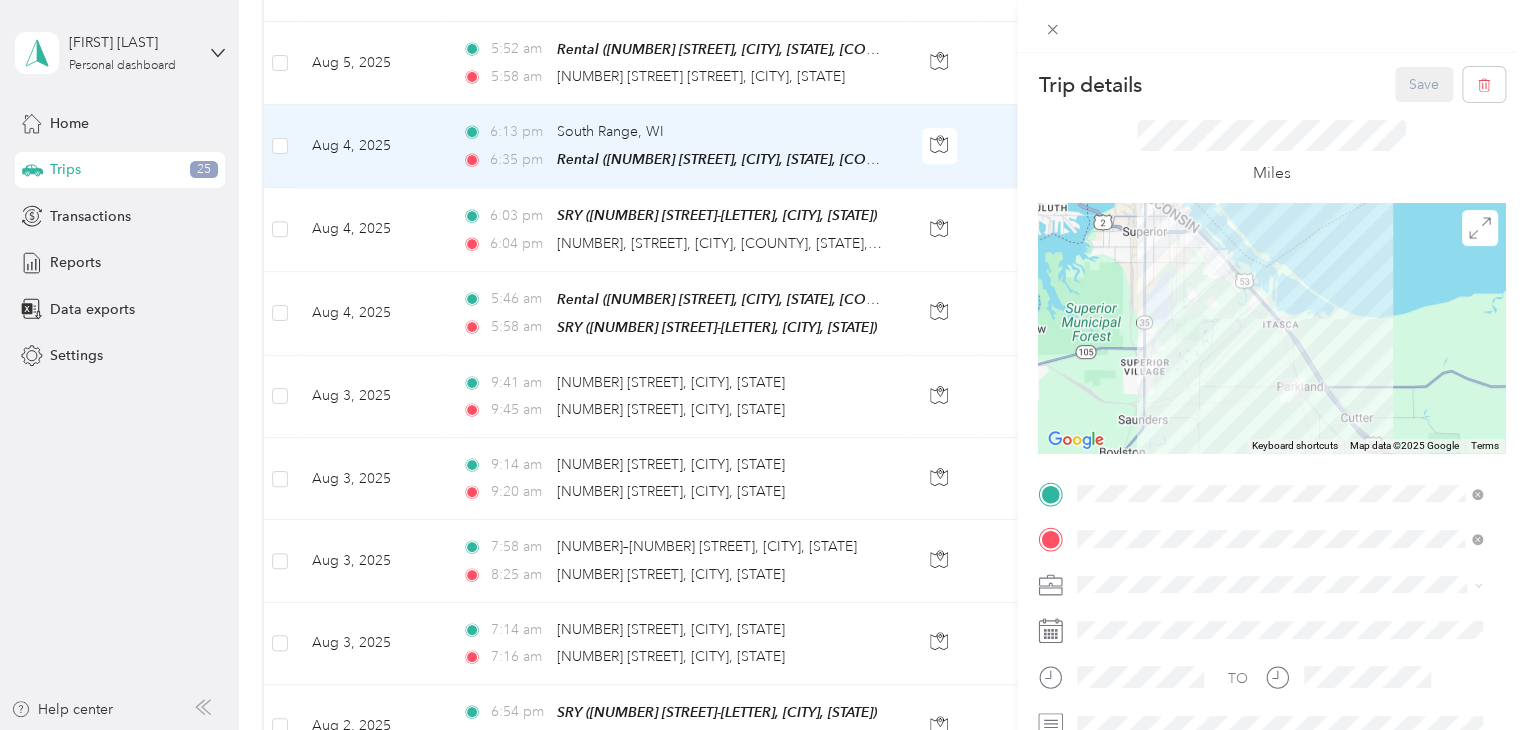 click on "Trip details Save This trip cannot be edited because it is either under review, approved, or paid. Contact your Team Manager to edit it. Miles To navigate the map with touch gestures double-tap and hold your finger on the map, then drag the map. ← Move left → Move right ↑ Move up ↓ Move down + Zoom in - Zoom out Home Jump left by 75% End Jump right by 75% Page Up Jump up by 75% Page Down Jump down by 75% Keyboard shortcuts Map Data Map data ©2025 Google Map data ©2025 Google 2 km  Click to toggle between metric and imperial units Terms Report a map error TO Add photo" at bounding box center [763, 365] 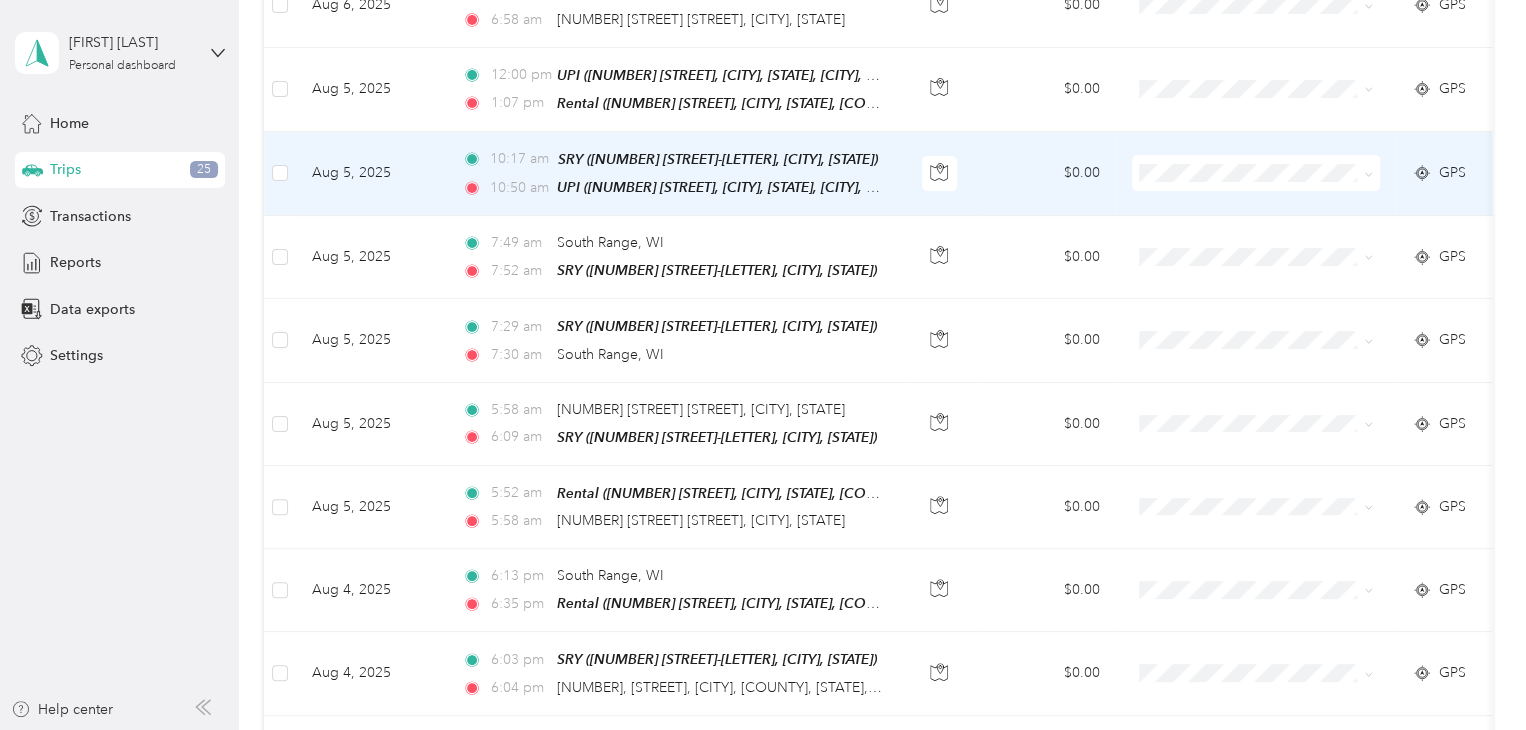 scroll, scrollTop: 500, scrollLeft: 0, axis: vertical 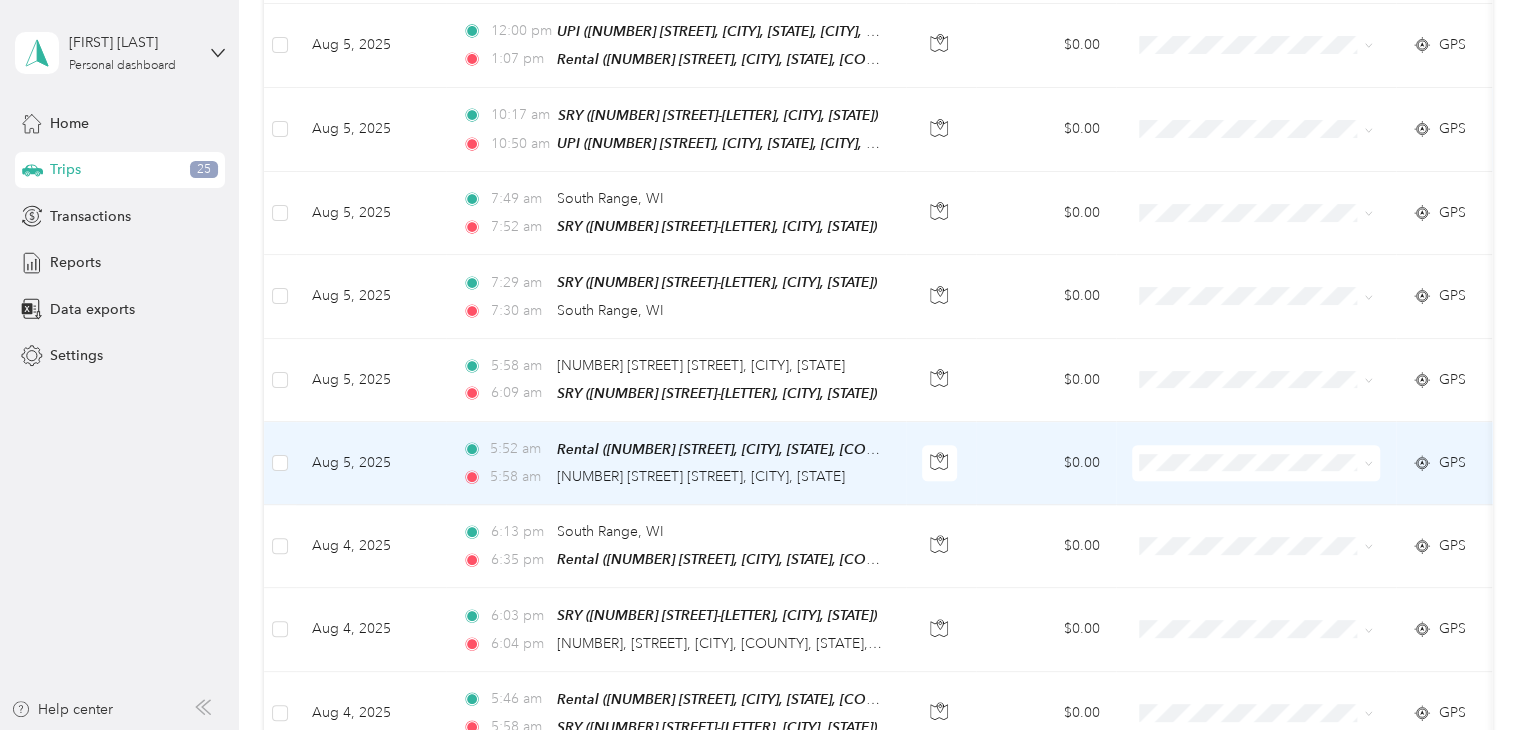 click on "Aug 5, 2025" at bounding box center (371, 463) 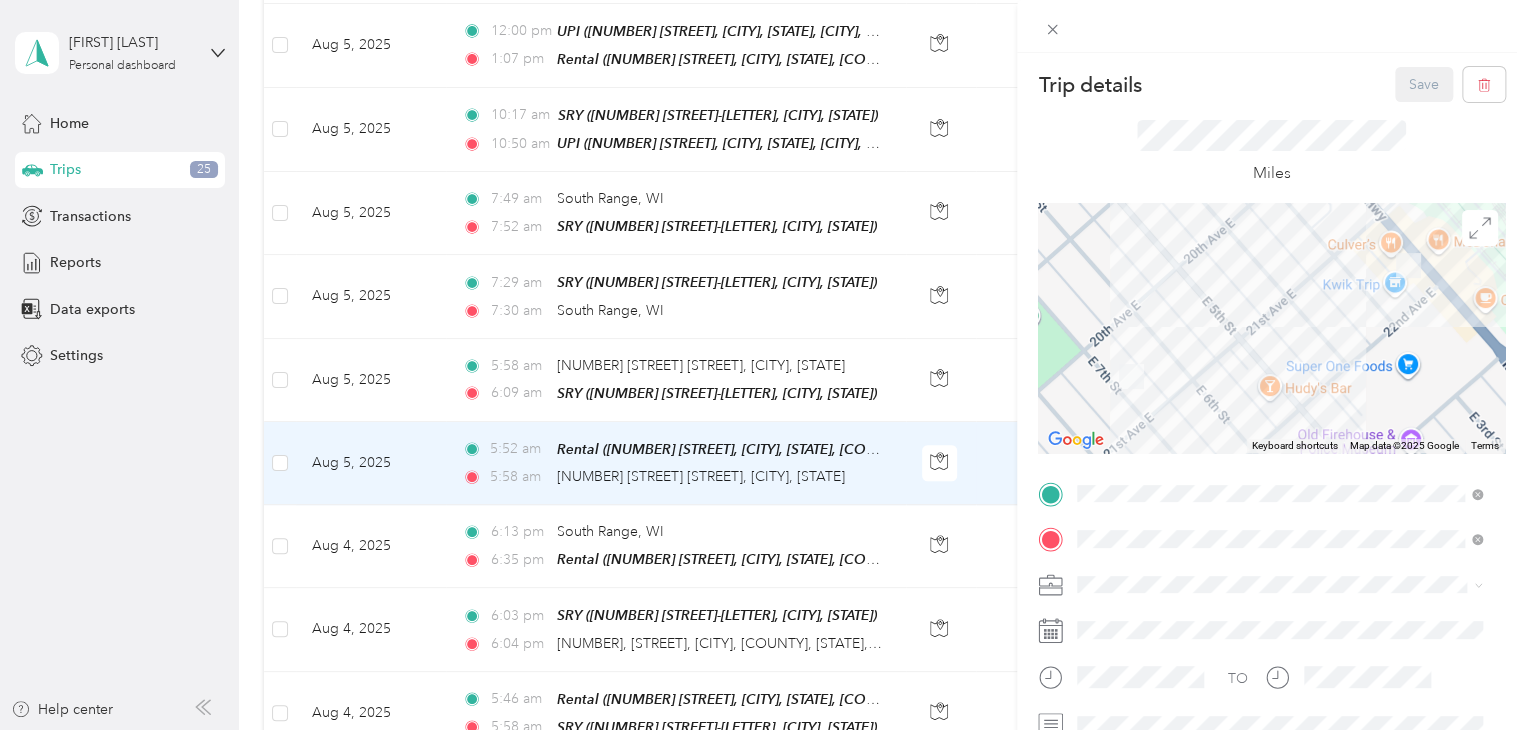 click on "Trip details Save This trip cannot be edited because it is either under review, approved, or paid. Contact your Team Manager to edit it. Miles To navigate the map with touch gestures double-tap and hold your finger on the map, then drag the map. ← Move left → Move right ↑ Move up ↓ Move down + Zoom in - Zoom out Home Jump left by 75% End Jump right by 75% Page Up Jump up by 75% Page Down Jump down by 75% Keyboard shortcuts Map Data Map data ©2025 Google Map data ©2025 Google 100 m  Click to toggle between metric and imperial units Terms Report a map error TO Add photo" at bounding box center (763, 365) 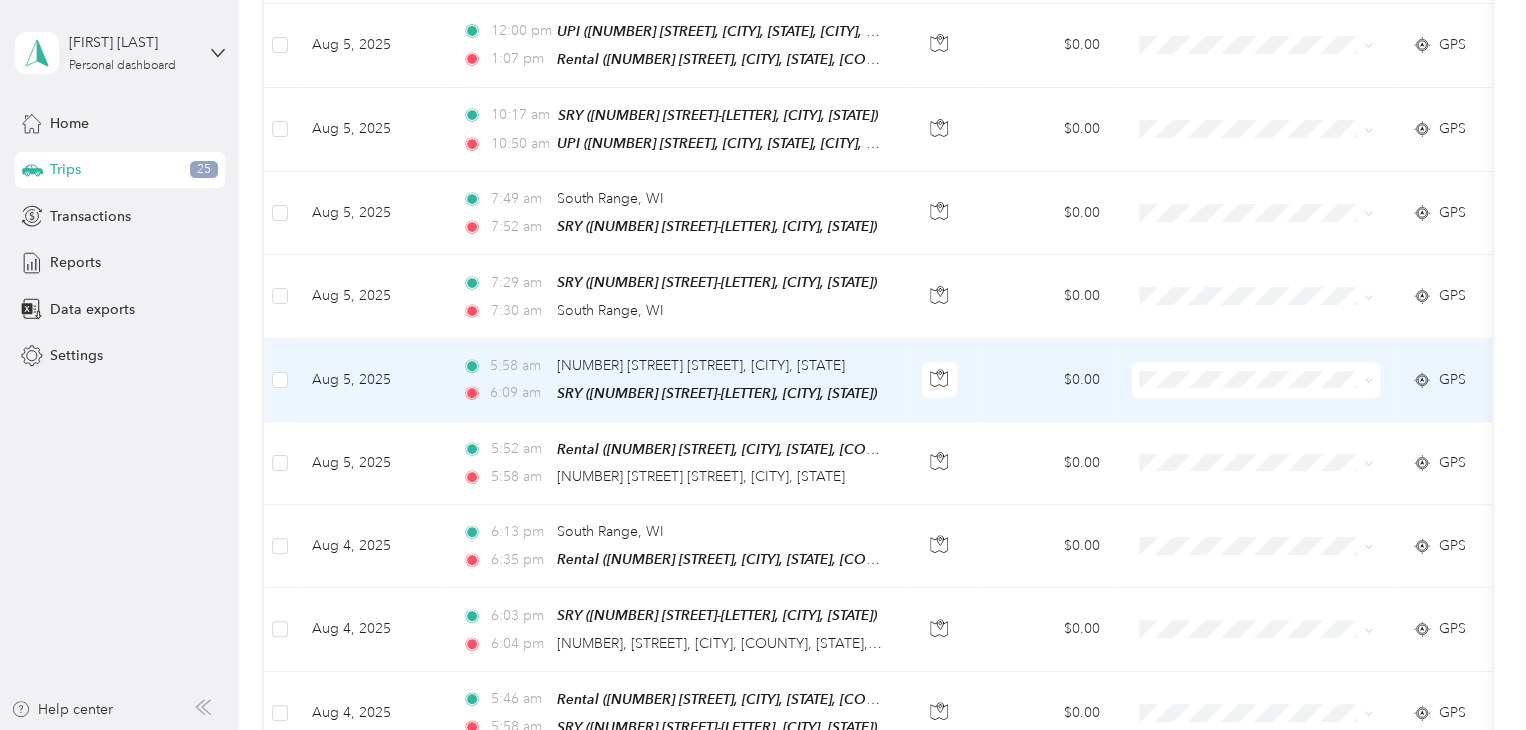 click on "Aug 5, 2025" at bounding box center (371, 380) 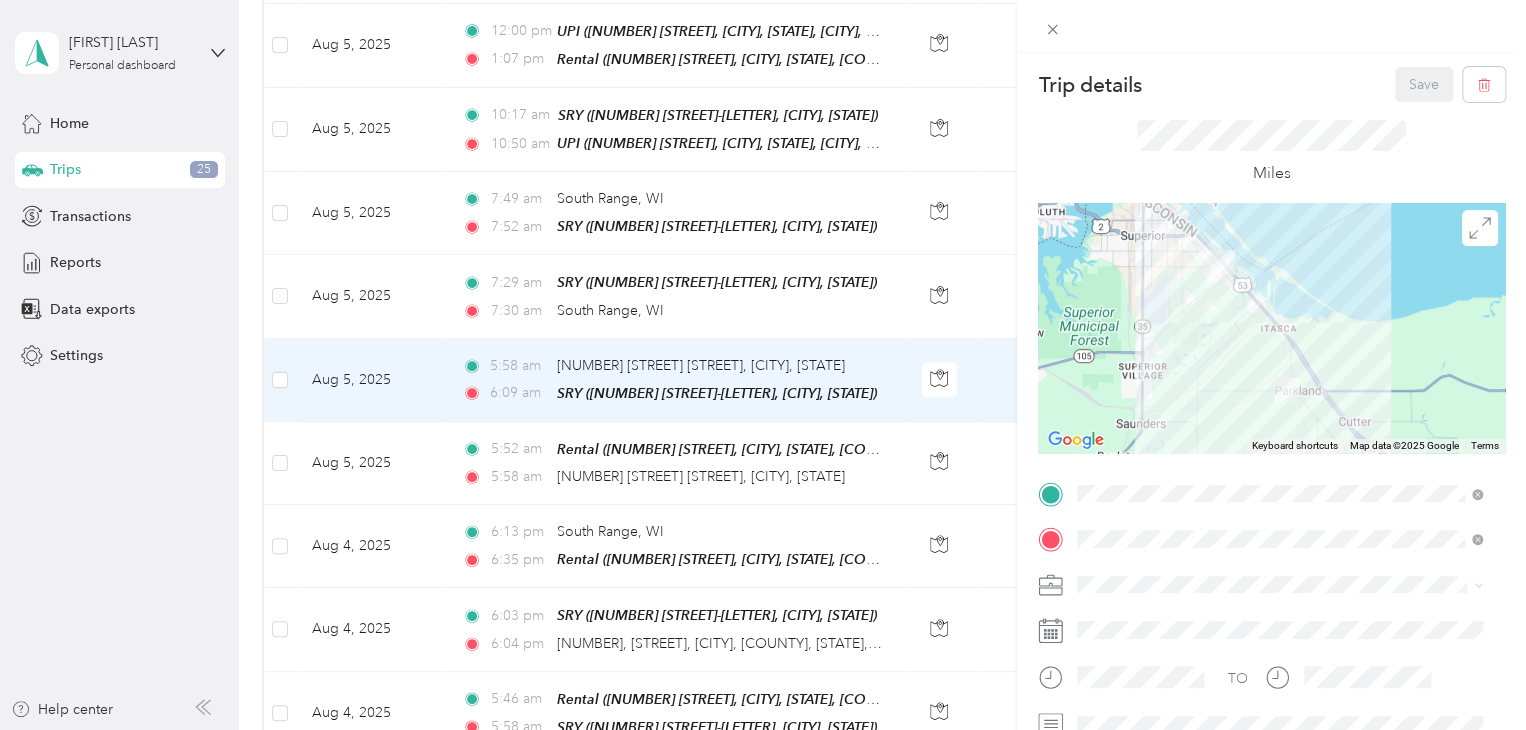 click on "Trip details Save This trip cannot be edited because it is either under review, approved, or paid. Contact your Team Manager to edit it. Miles To navigate the map with touch gestures double-tap and hold your finger on the map, then drag the map. ← Move left → Move right ↑ Move up ↓ Move down + Zoom in - Zoom out Home Jump left by 75% End Jump right by 75% Page Up Jump up by 75% Page Down Jump down by 75% Keyboard shortcuts Map Data Map data ©2025 Google Map data ©2025 Google 2 km  Click to toggle between metric and imperial units Terms Report a map error TO Add photo" at bounding box center (763, 365) 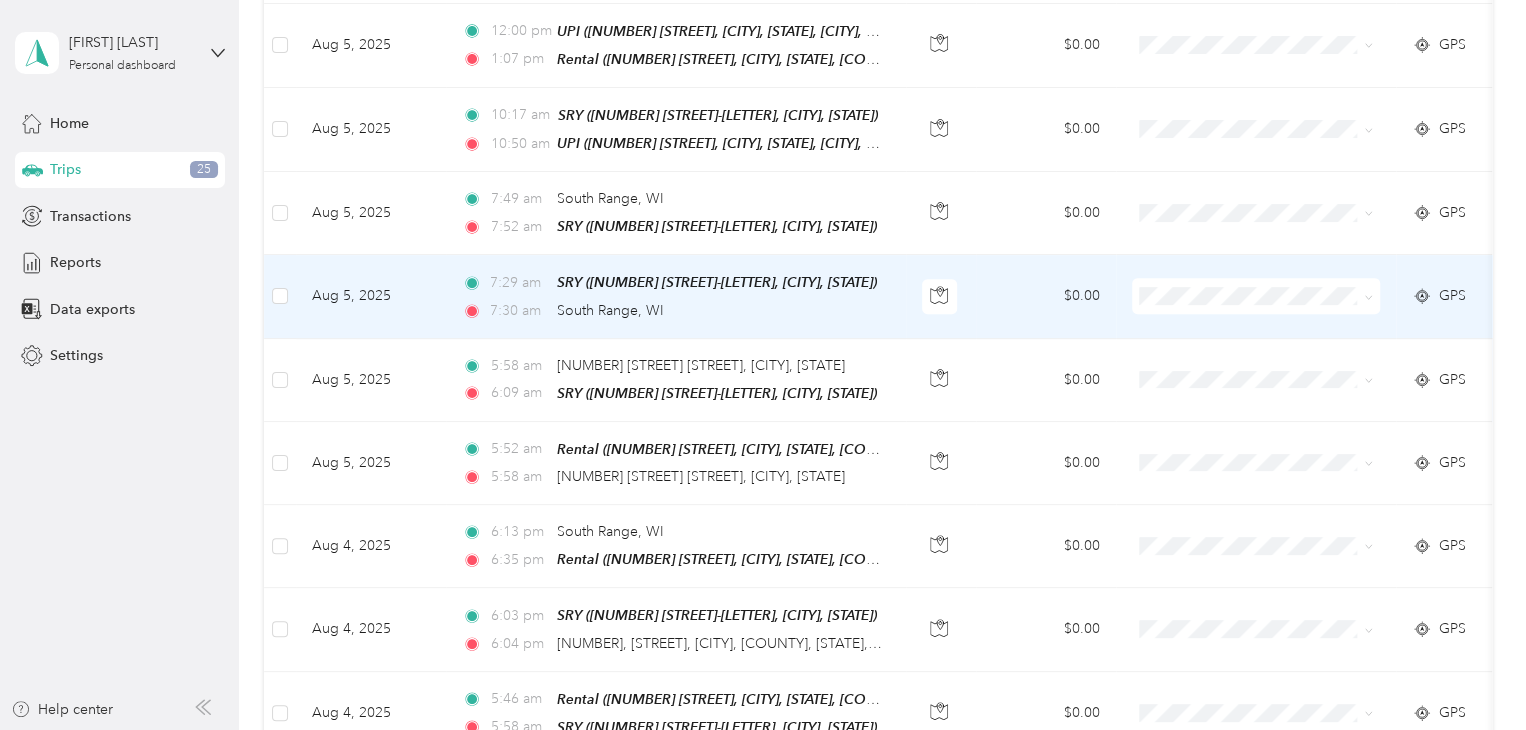 click on "Aug 5, 2025" at bounding box center [371, 296] 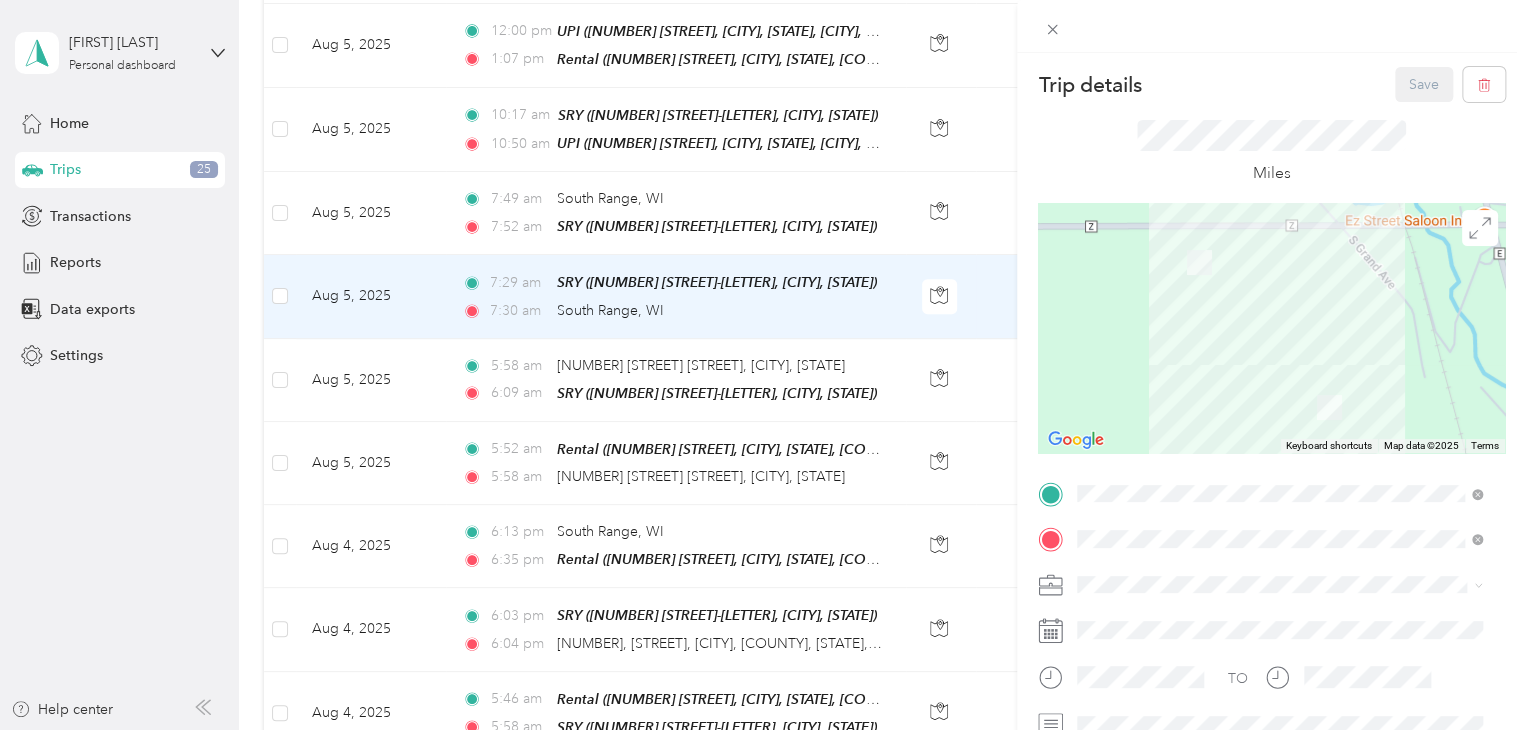 click on "Trip details Save This trip cannot be edited because it is either under review, approved, or paid. Contact your Team Manager to edit it. Miles To navigate the map with touch gestures double-tap and hold your finger on the map, then drag the map. ← Move left → Move right ↑ Move up ↓ Move down + Zoom in - Zoom out Home Jump left by 75% End Jump right by 75% Page Up Jump up by 75% Page Down Jump down by 75% Keyboard shortcuts Map Data Map data ©2025 Map data ©2025 100 m  Click to toggle between metric and imperial units Terms Report a map error TO Add photo" at bounding box center (763, 365) 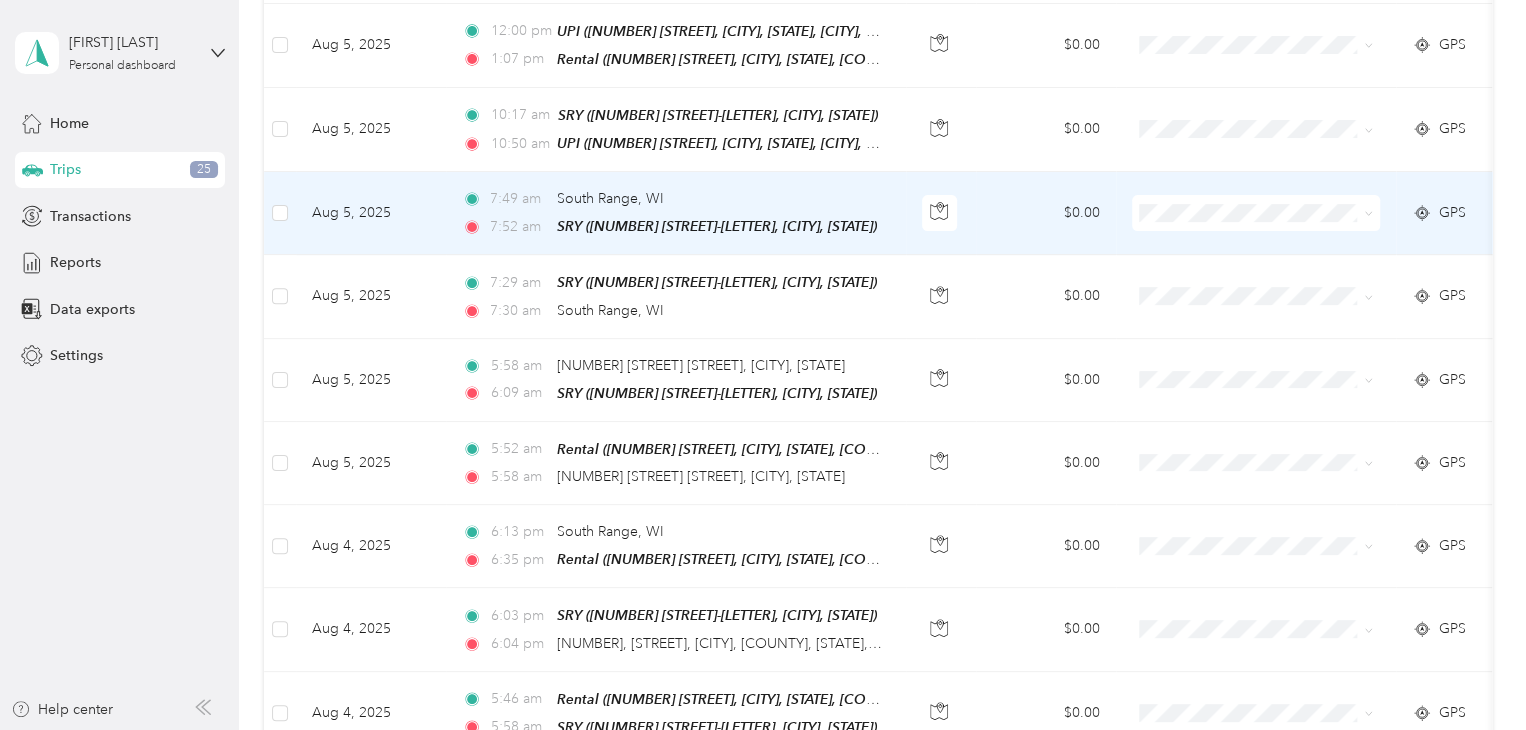 click on "Aug 5, 2025" at bounding box center [371, 213] 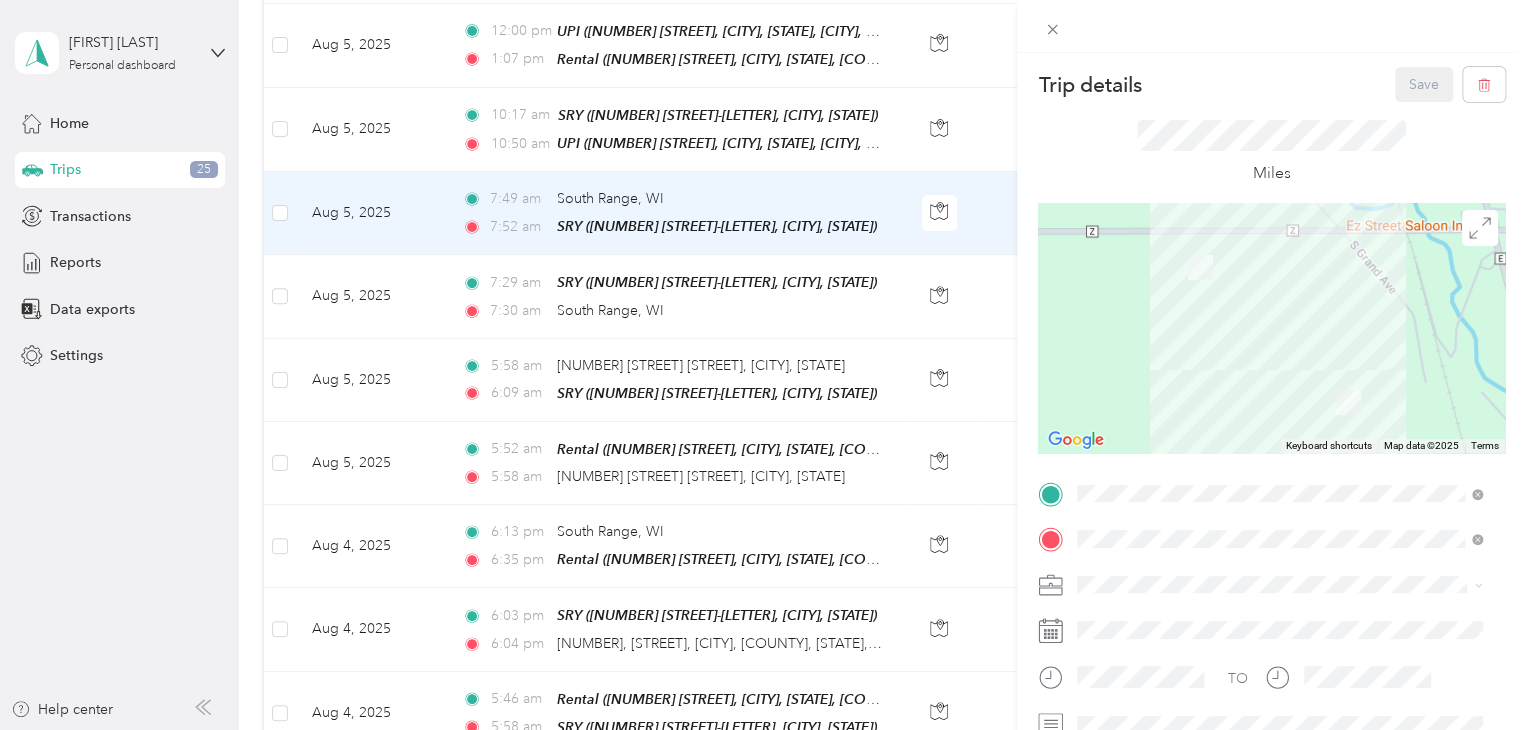click on "Trip details Save This trip cannot be edited because it is either under review, approved, or paid. Contact your Team Manager to edit it. Miles To navigate the map with touch gestures double-tap and hold your finger on the map, then drag the map. ← Move left → Move right ↑ Move up ↓ Move down + Zoom in - Zoom out Home Jump left by 75% End Jump right by 75% Page Up Jump up by 75% Page Down Jump down by 75% Keyboard shortcuts Map Data Map data ©2025 Map data ©2025 100 m  Click to toggle between metric and imperial units Terms Report a map error TO Add photo" at bounding box center [763, 365] 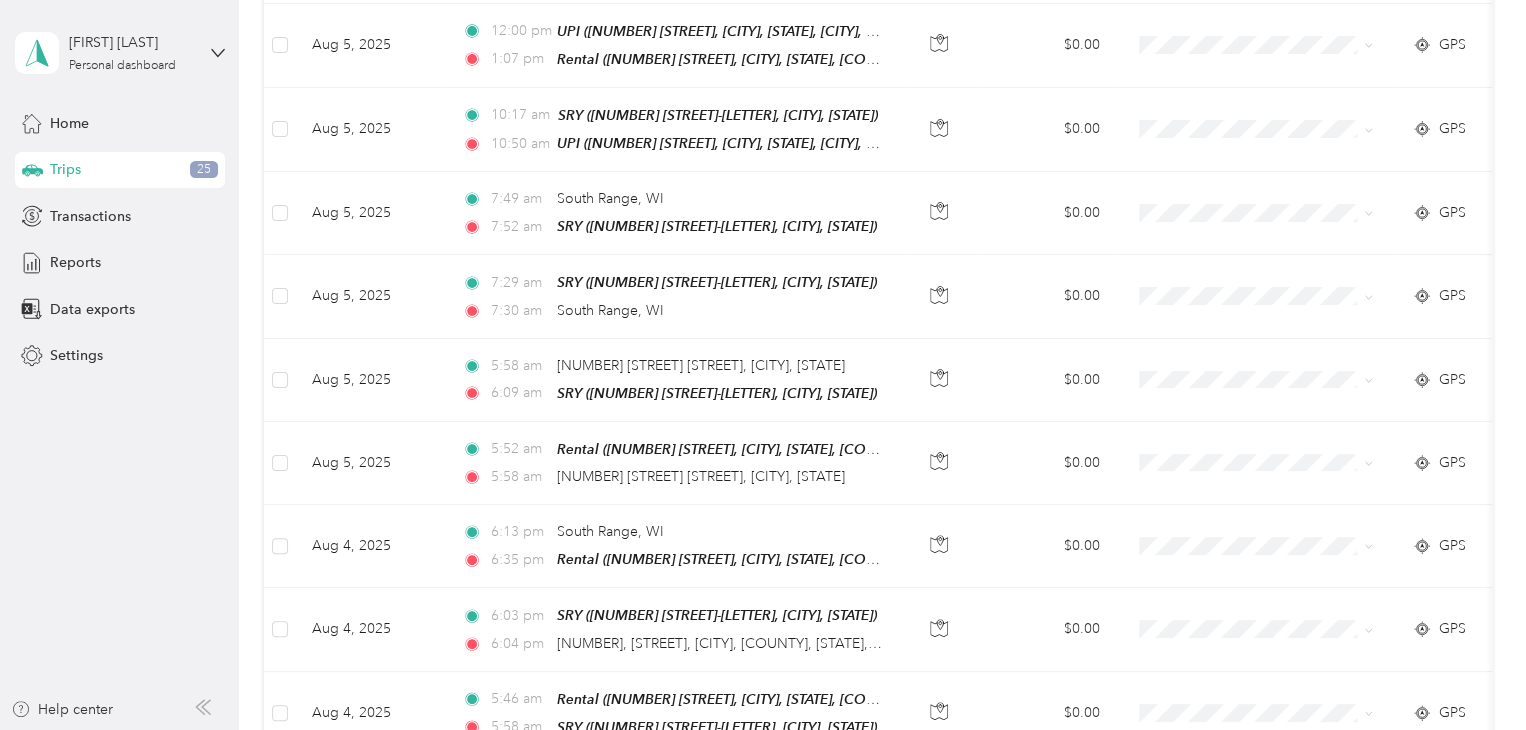 click on "Aug 5, 2025" at bounding box center (371, 130) 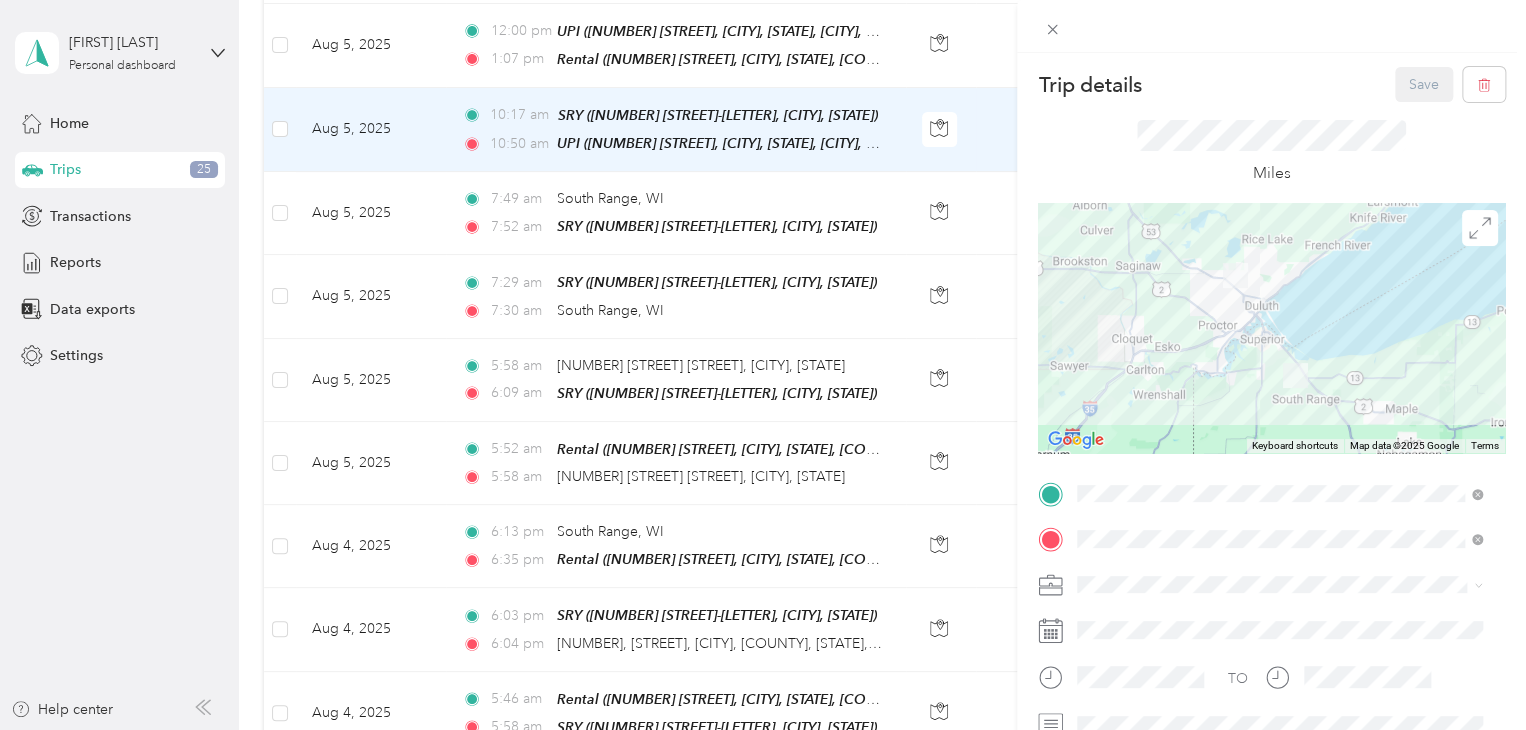 click on "Trip details Save This trip cannot be edited because it is either under review, approved, or paid. Contact your Team Manager to edit it. Miles To navigate the map with touch gestures double-tap and hold your finger on the map, then drag the map. ← Move left → Move right ↑ Move up ↓ Move down + Zoom in - Zoom out Home Jump left by 75% End Jump right by 75% Page Up Jump up by 75% Page Down Jump down by 75% Keyboard shortcuts Map Data Map data ©2025 Google Map data ©2025 Google 10 km  Click to toggle between metric and imperial units Terms Report a map error TO Add photo" at bounding box center [763, 365] 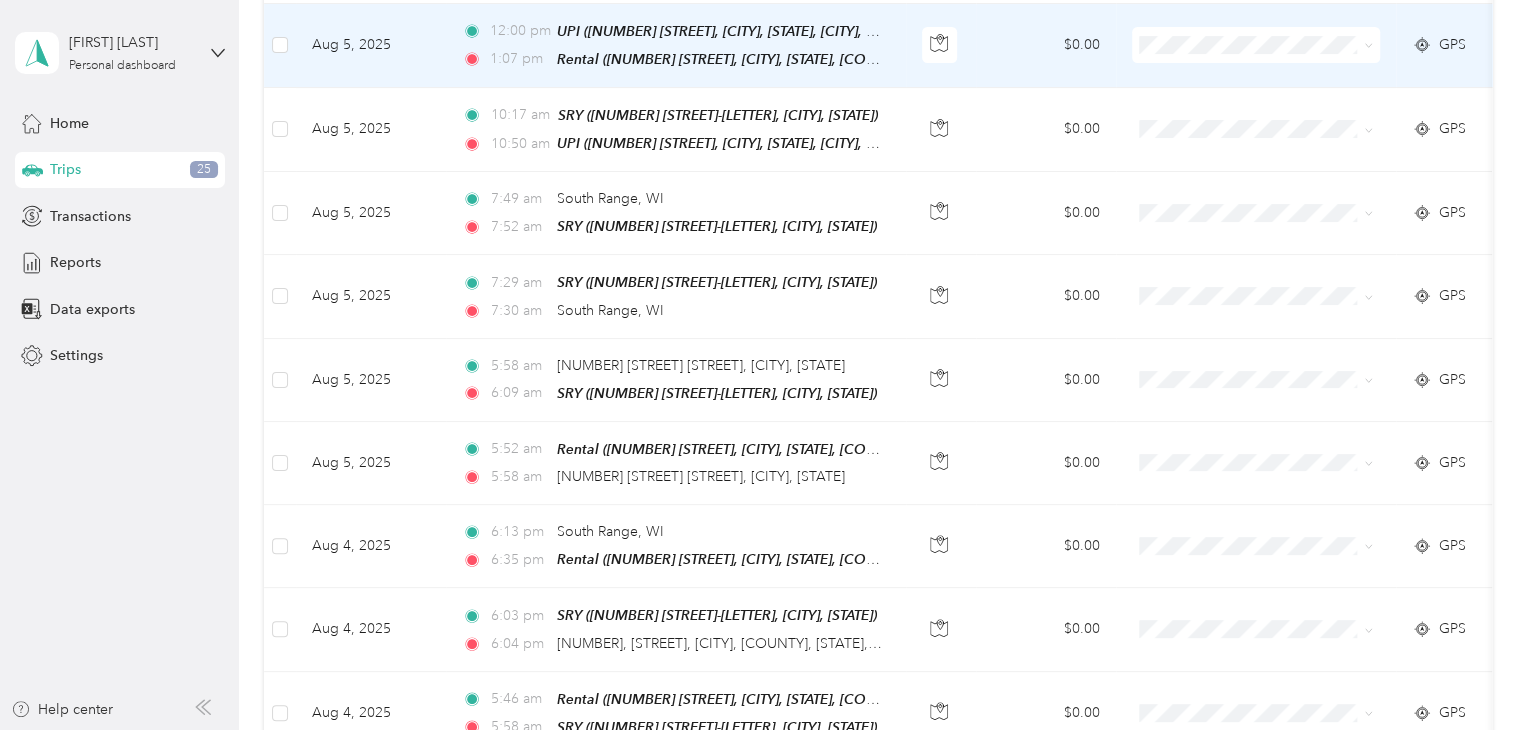 click on "Aug 5, 2025" at bounding box center (371, 46) 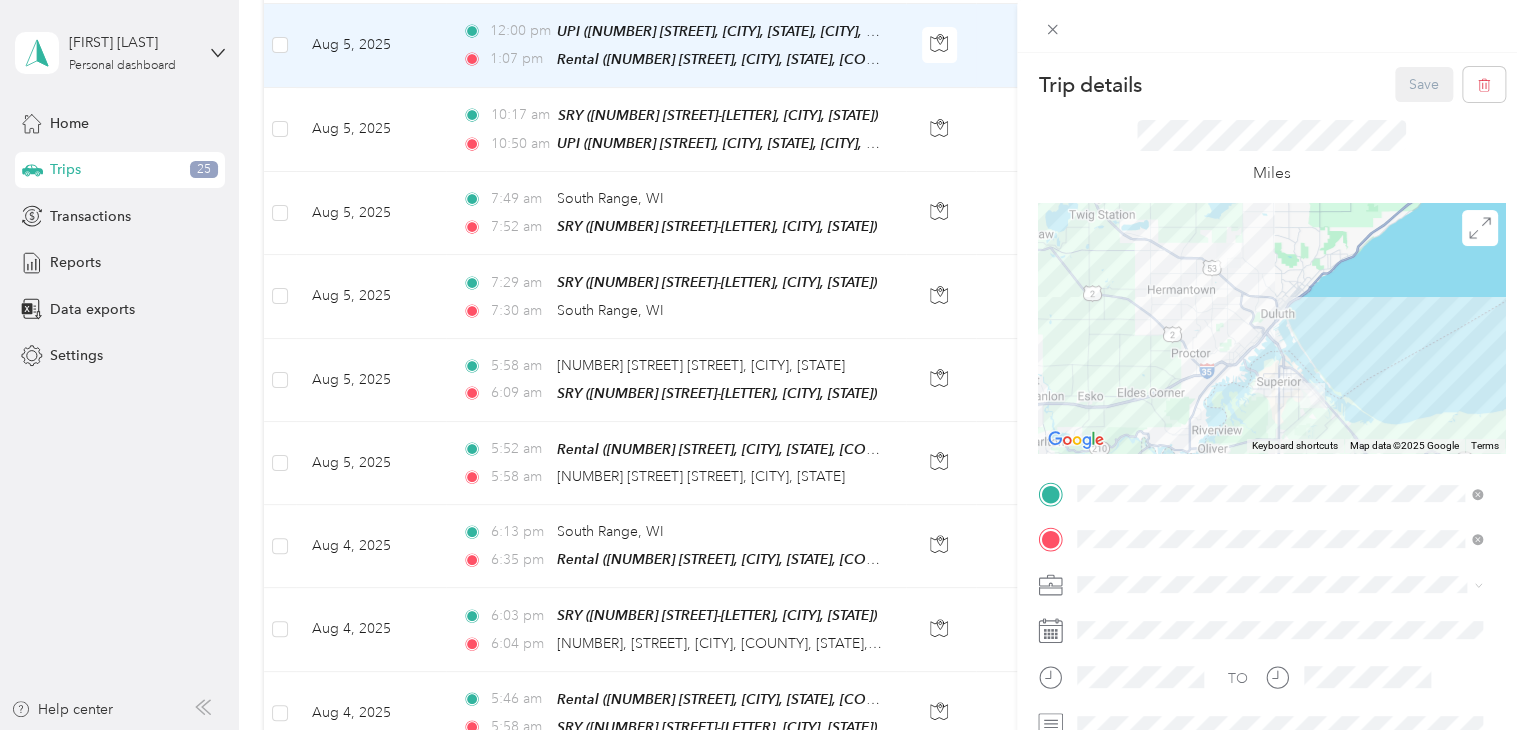 click on "Trip details Save This trip cannot be edited because it is either under review, approved, or paid. Contact your Team Manager to edit it. Miles To navigate the map with touch gestures double-tap and hold your finger on the map, then drag the map. ← Move left → Move right ↑ Move up ↓ Move down + Zoom in - Zoom out Home Jump left by 75% End Jump right by 75% Page Up Jump up by 75% Page Down Jump down by 75% Keyboard shortcuts Map Data Map data ©2025 Google Map data ©2025 Google 5 km  Click to toggle between metric and imperial units Terms Report a map error TO Add photo" at bounding box center (763, 365) 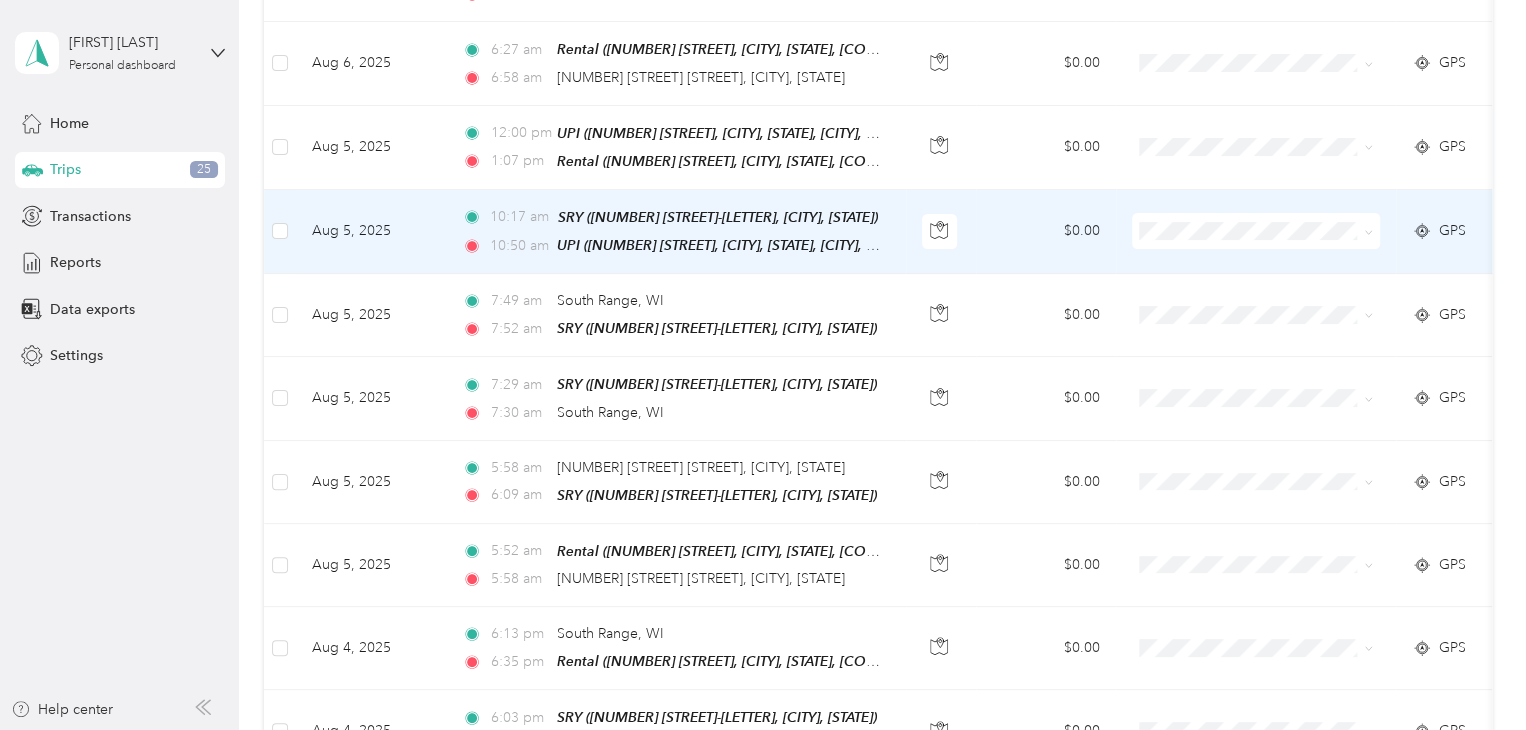 scroll, scrollTop: 300, scrollLeft: 0, axis: vertical 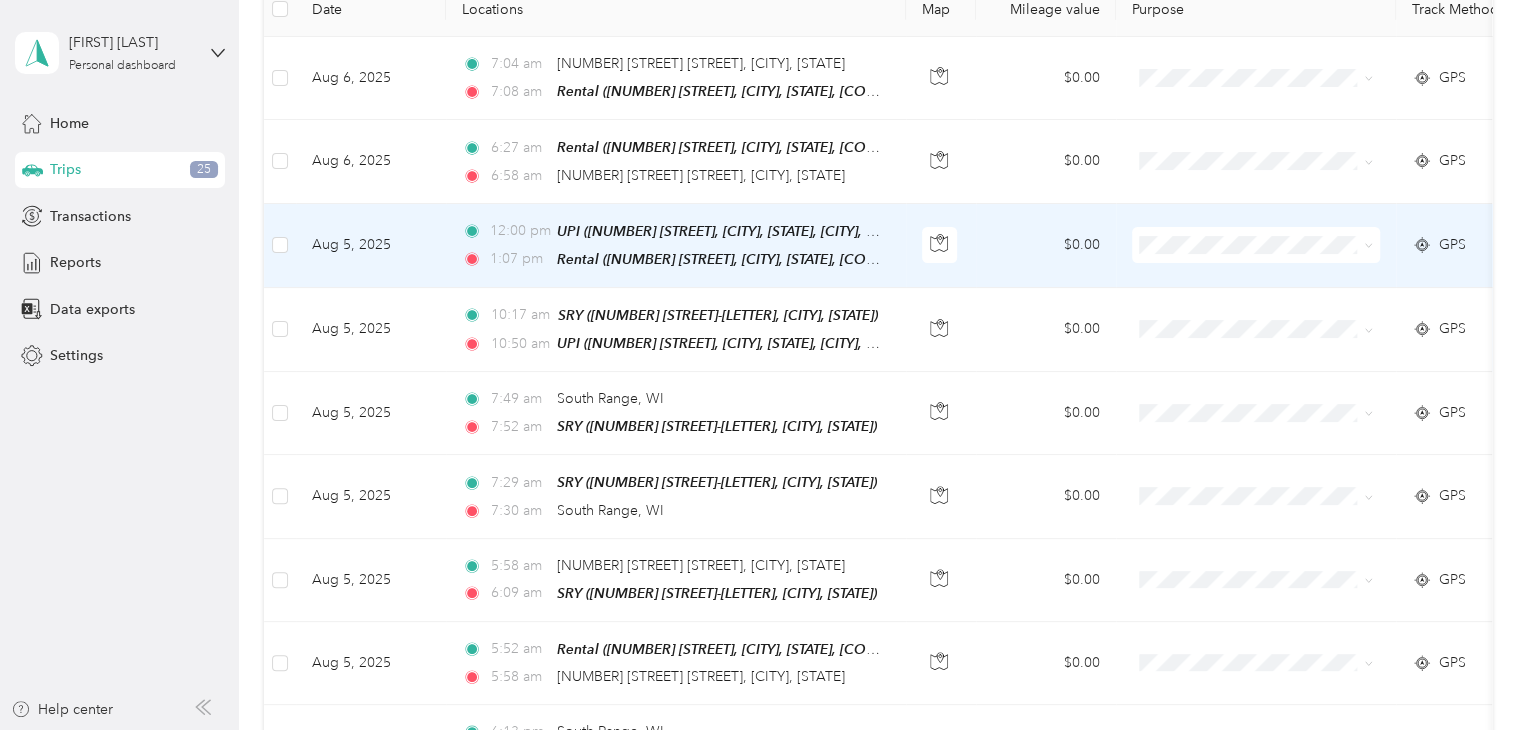 click on "Aug 5, 2025" at bounding box center [371, 246] 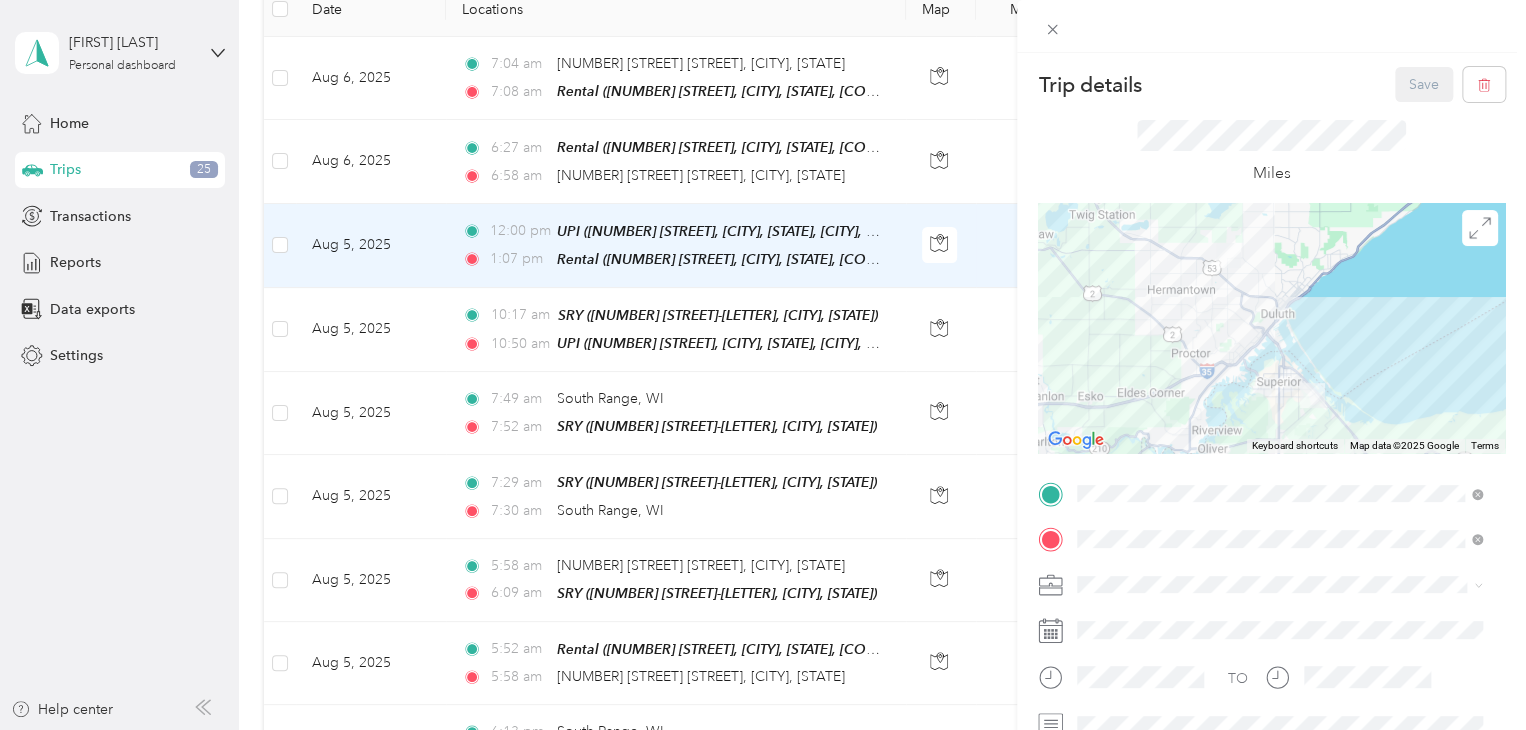 click on "Trip details Save This trip cannot be edited because it is either under review, approved, or paid. Contact your Team Manager to edit it. Miles To navigate the map with touch gestures double-tap and hold your finger on the map, then drag the map. ← Move left → Move right ↑ Move up ↓ Move down + Zoom in - Zoom out Home Jump left by 75% End Jump right by 75% Page Up Jump up by 75% Page Down Jump down by 75% Keyboard shortcuts Map Data Map data ©2025 Google Map data ©2025 Google 5 km  Click to toggle between metric and imperial units Terms Report a map error TO Add photo" at bounding box center [763, 365] 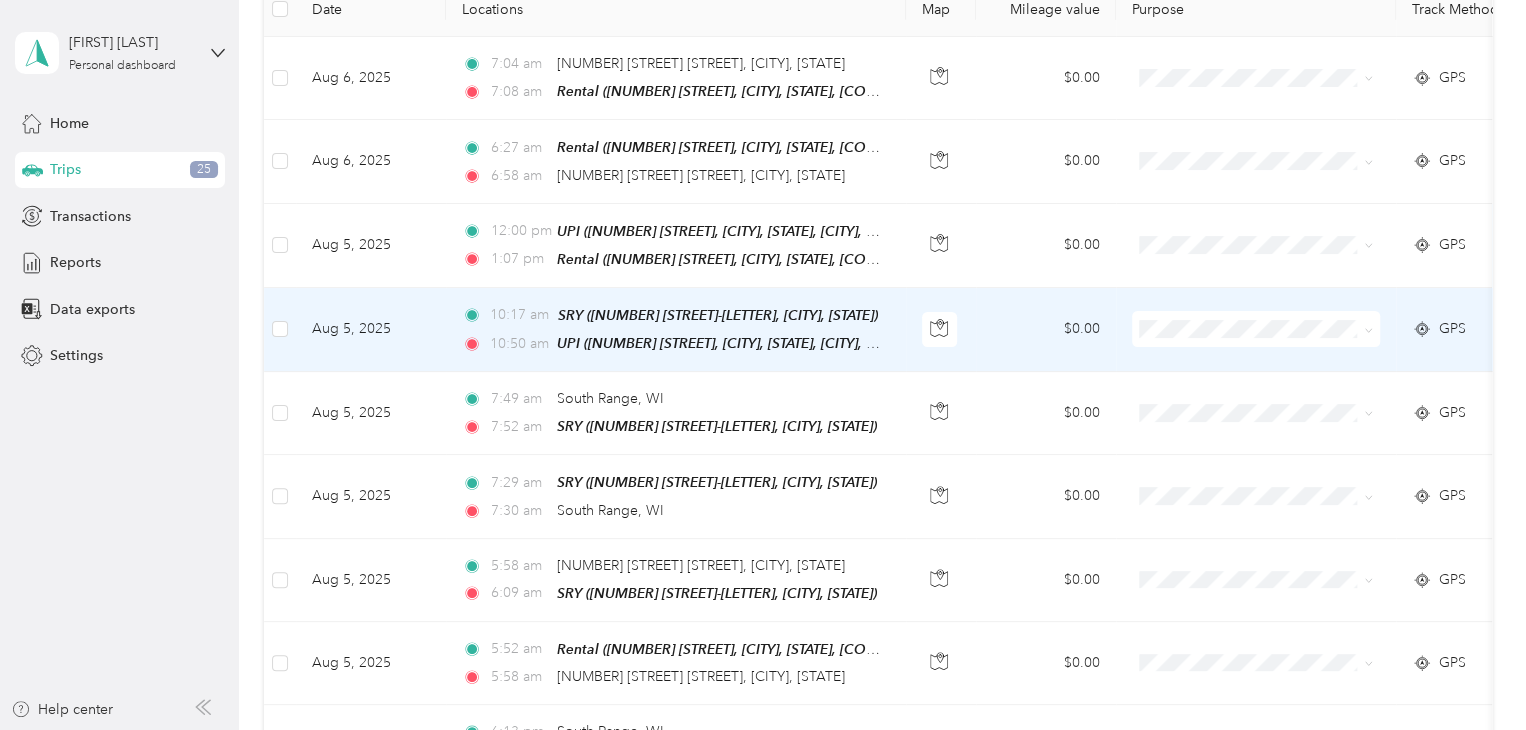 click on "Aug 5, 2025" at bounding box center (371, 330) 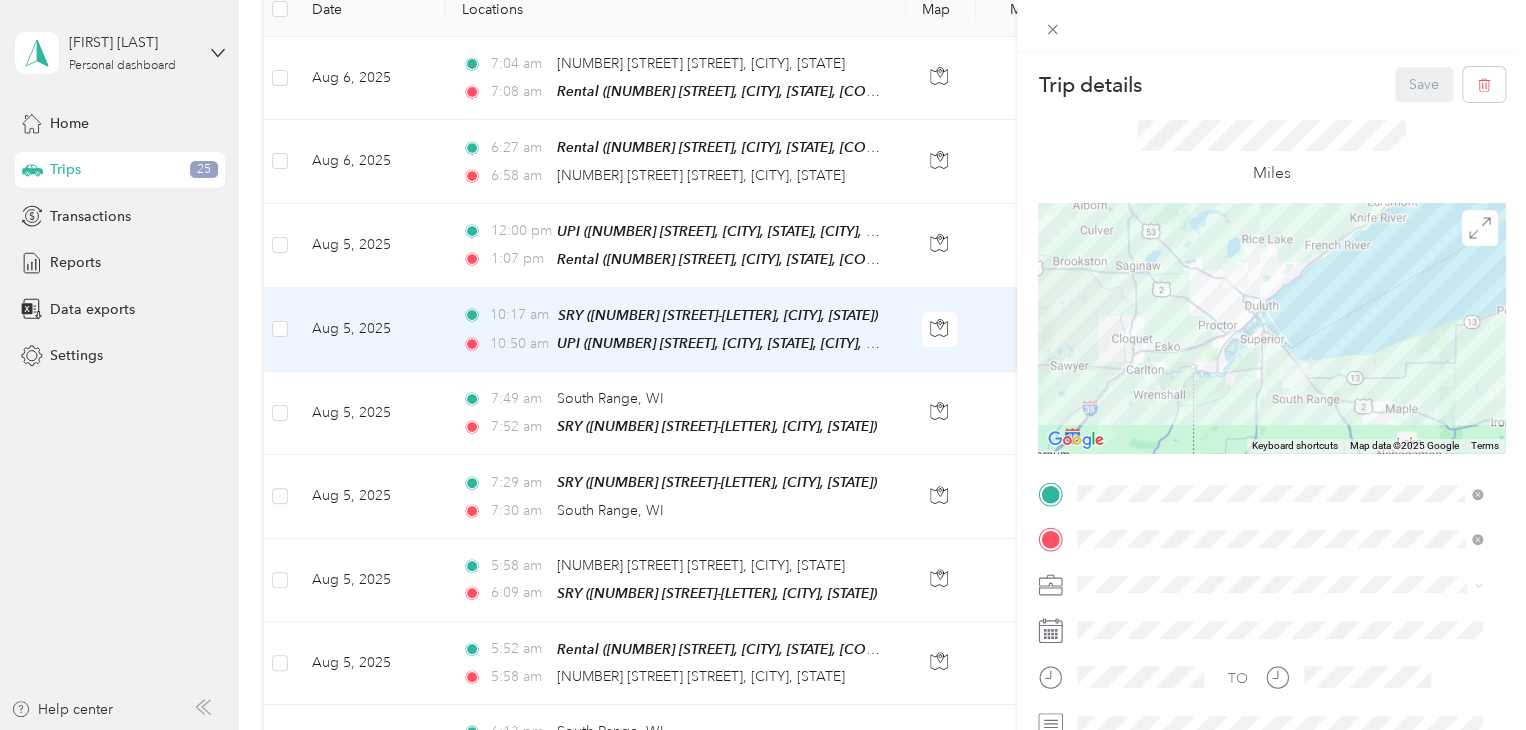 click on "Trip details Save This trip cannot be edited because it is either under review, approved, or paid. Contact your Team Manager to edit it. Miles To navigate the map with touch gestures double-tap and hold your finger on the map, then drag the map. ← Move left → Move right ↑ Move up ↓ Move down + Zoom in - Zoom out Home Jump left by 75% End Jump right by 75% Page Up Jump up by 75% Page Down Jump down by 75% Keyboard shortcuts Map Data Map data ©2025 Google Map data ©2025 Google 10 km  Click to toggle between metric and imperial units Terms Report a map error TO Add photo" at bounding box center (763, 365) 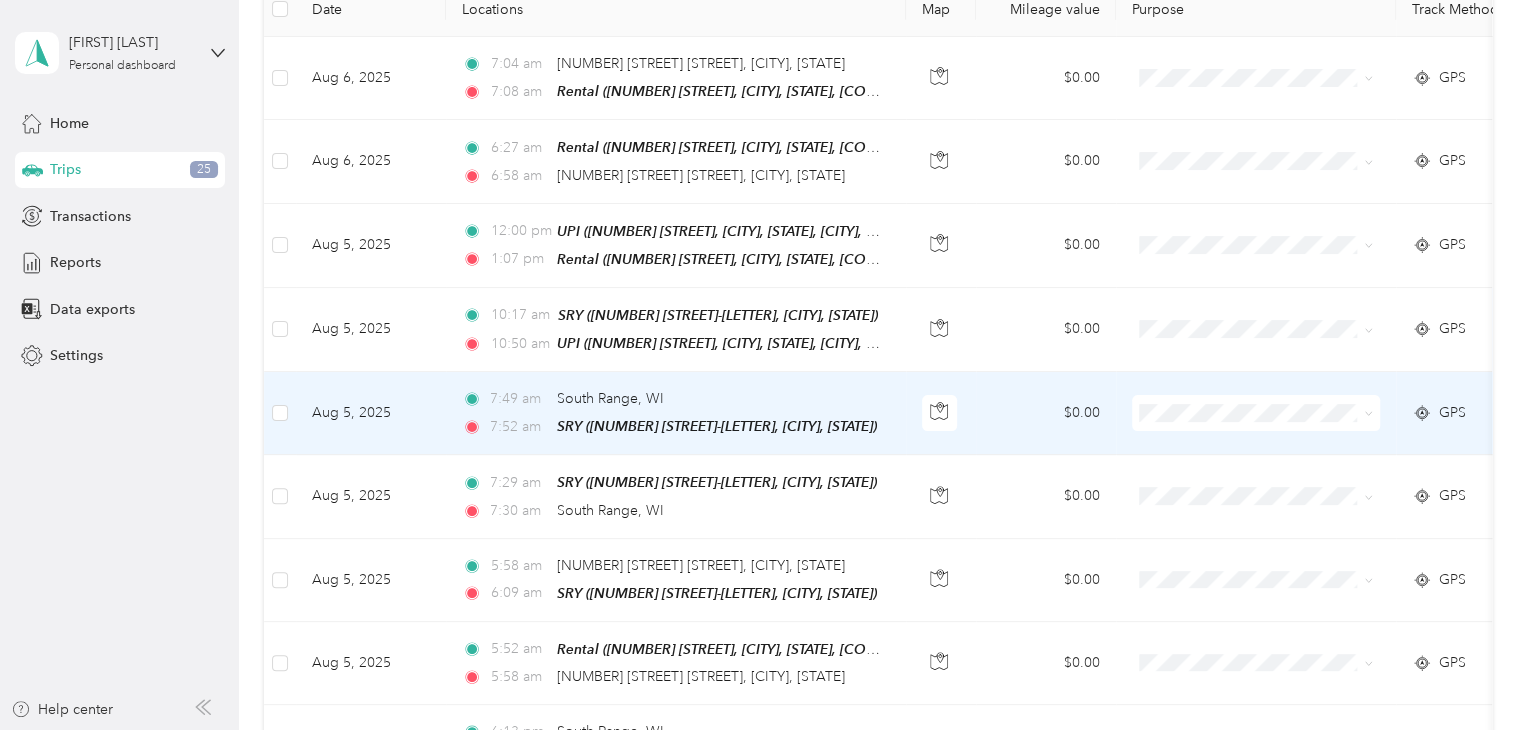 click on "Aug 5, 2025" at bounding box center (371, 413) 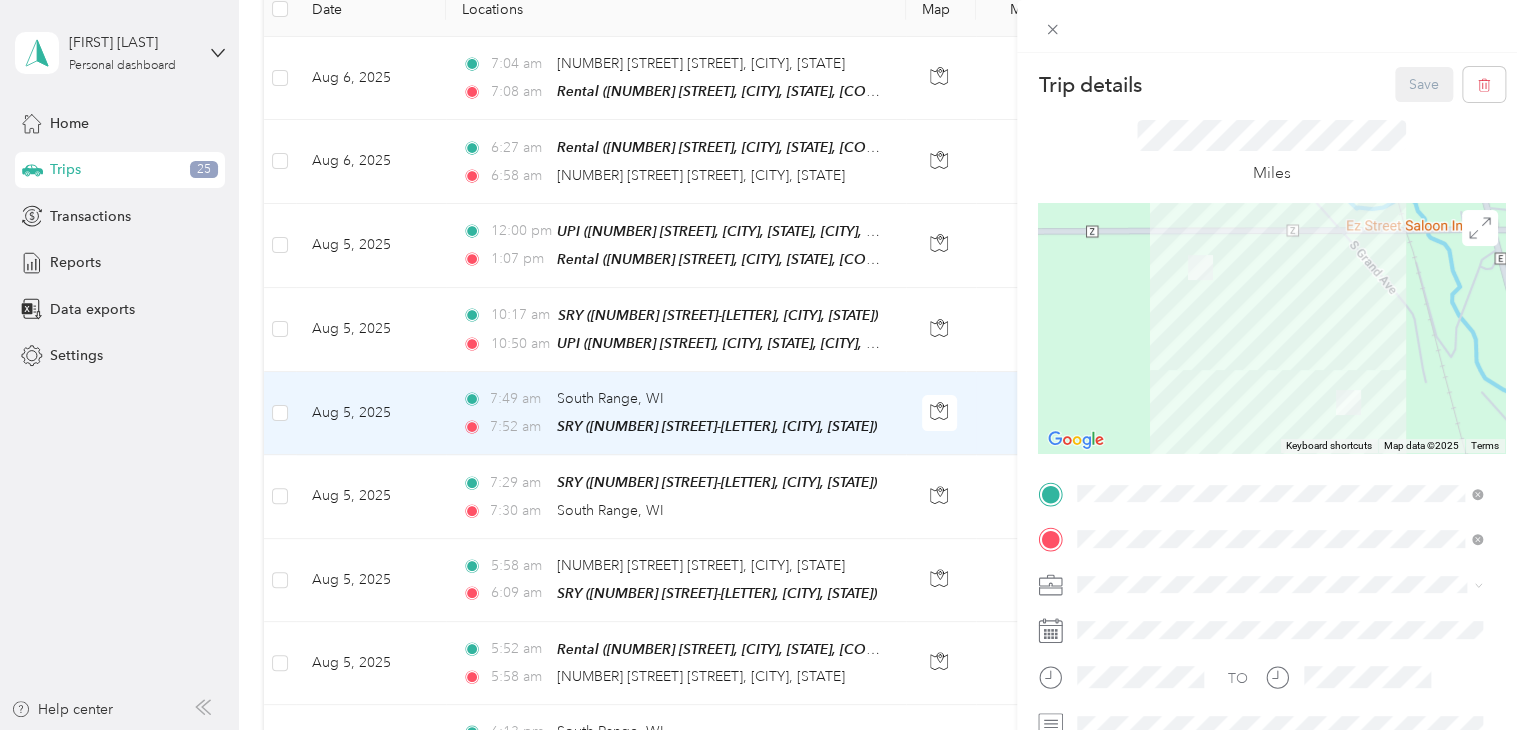 click on "Trip details Save This trip cannot be edited because it is either under review, approved, or paid. Contact your Team Manager to edit it. Miles To navigate the map with touch gestures double-tap and hold your finger on the map, then drag the map. ← Move left → Move right ↑ Move up ↓ Move down + Zoom in - Zoom out Home Jump left by 75% End Jump right by 75% Page Up Jump up by 75% Page Down Jump down by 75% Keyboard shortcuts Map Data Map data ©2025 Map data ©2025 100 m  Click to toggle between metric and imperial units Terms Report a map error TO Add photo" at bounding box center (763, 365) 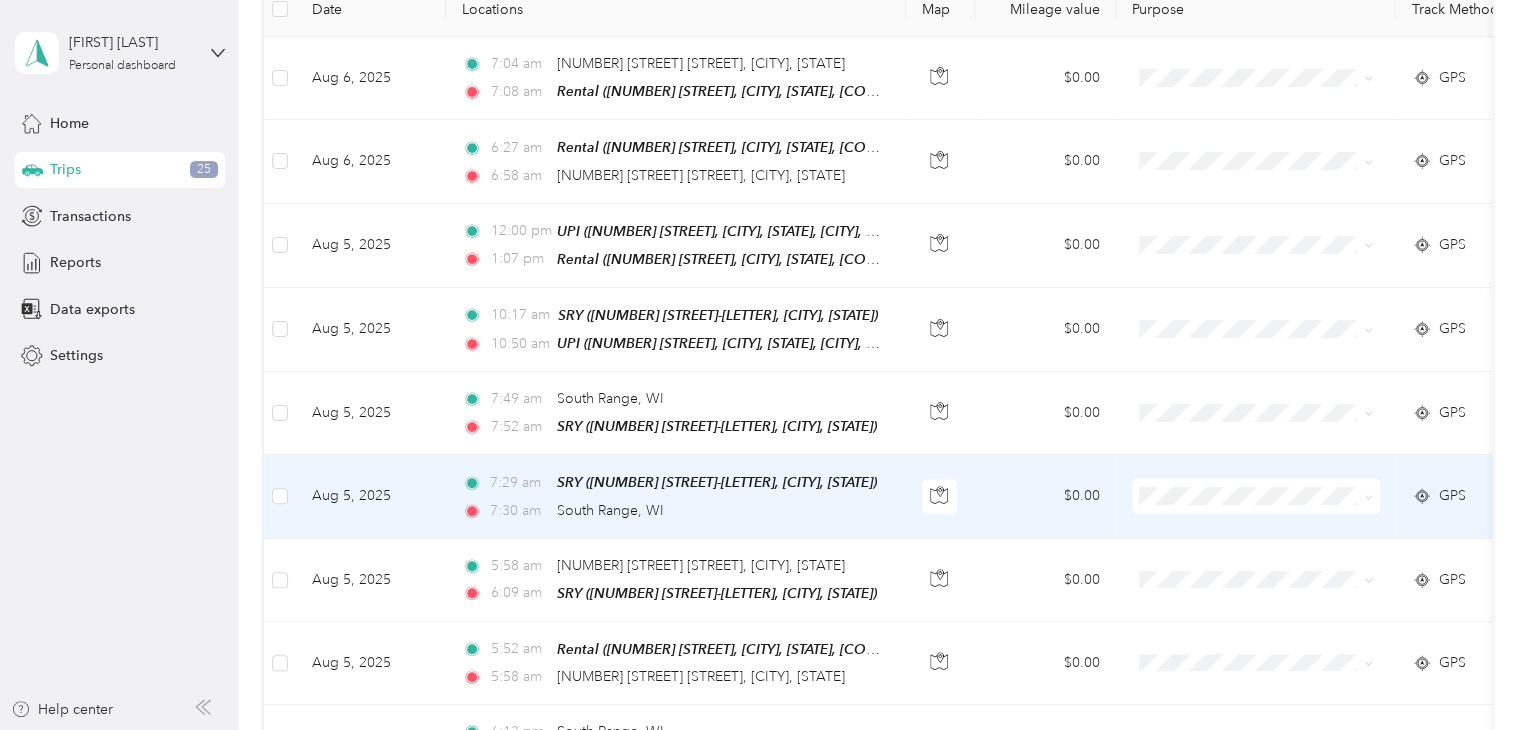 click on "Aug 5, 2025" at bounding box center [371, 496] 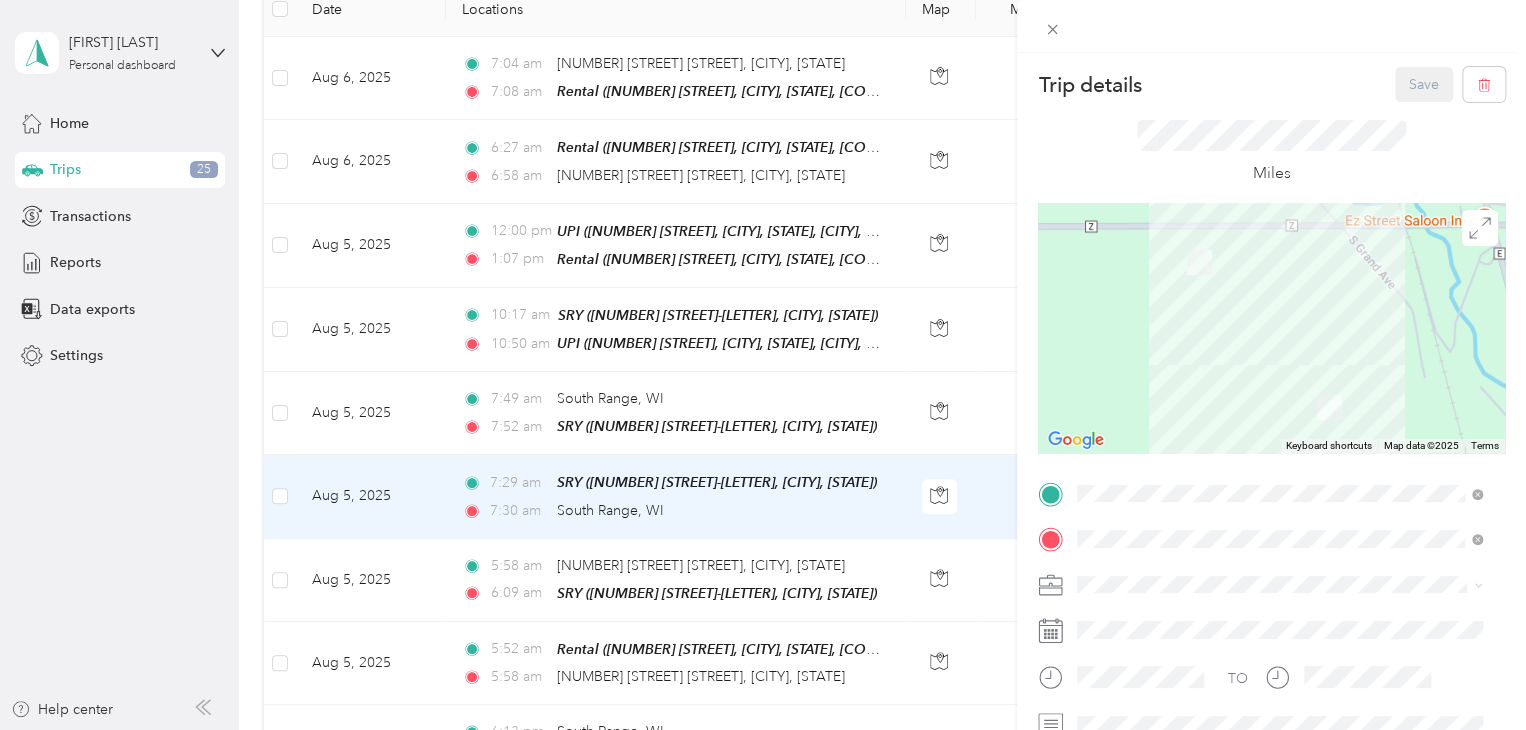 click on "Trip details Save This trip cannot be edited because it is either under review, approved, or paid. Contact your Team Manager to edit it. Miles To navigate the map with touch gestures double-tap and hold your finger on the map, then drag the map. ← Move left → Move right ↑ Move up ↓ Move down + Zoom in - Zoom out Home Jump left by 75% End Jump right by 75% Page Up Jump up by 75% Page Down Jump down by 75% Keyboard shortcuts Map Data Map data ©2025 Map data ©2025 100 m  Click to toggle between metric and imperial units Terms Report a map error TO Add photo" at bounding box center [763, 365] 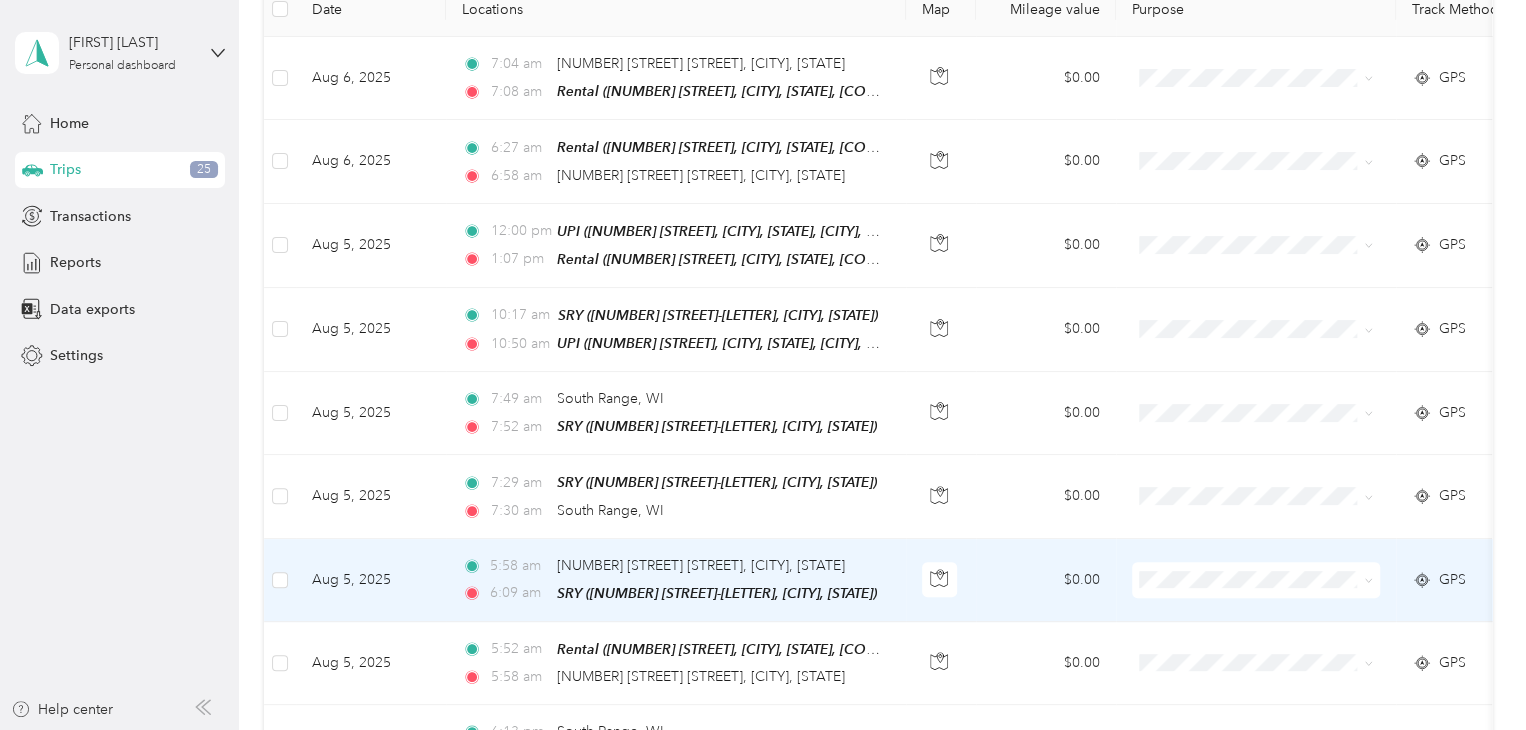 click on "Aug 5, 2025" at bounding box center [371, 580] 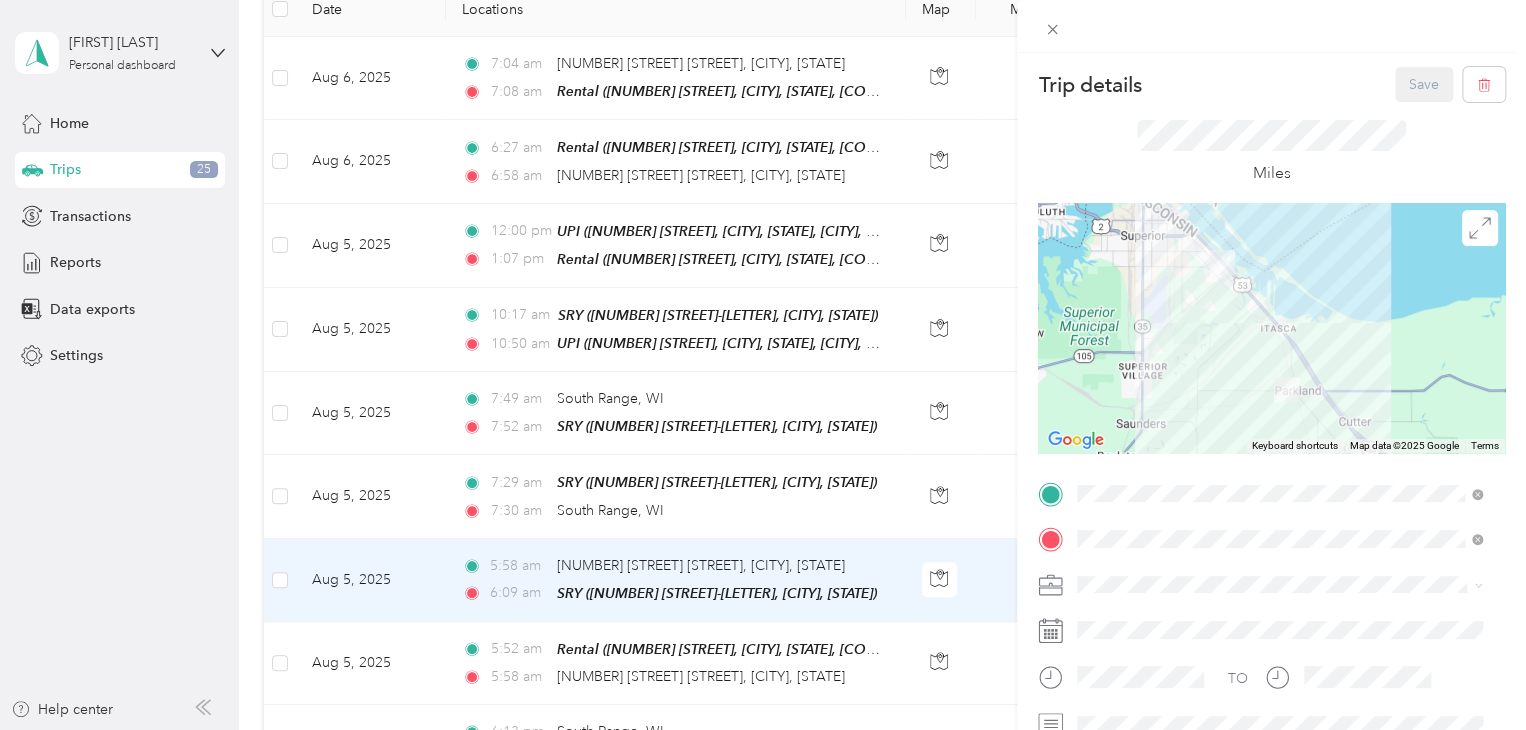 click on "Trip details Save This trip cannot be edited because it is either under review, approved, or paid. Contact your Team Manager to edit it. Miles To navigate the map with touch gestures double-tap and hold your finger on the map, then drag the map. ← Move left → Move right ↑ Move up ↓ Move down + Zoom in - Zoom out Home Jump left by 75% End Jump right by 75% Page Up Jump up by 75% Page Down Jump down by 75% Keyboard shortcuts Map Data Map data ©2025 Google Map data ©2025 Google 2 km  Click to toggle between metric and imperial units Terms Report a map error TO Add photo" at bounding box center [763, 365] 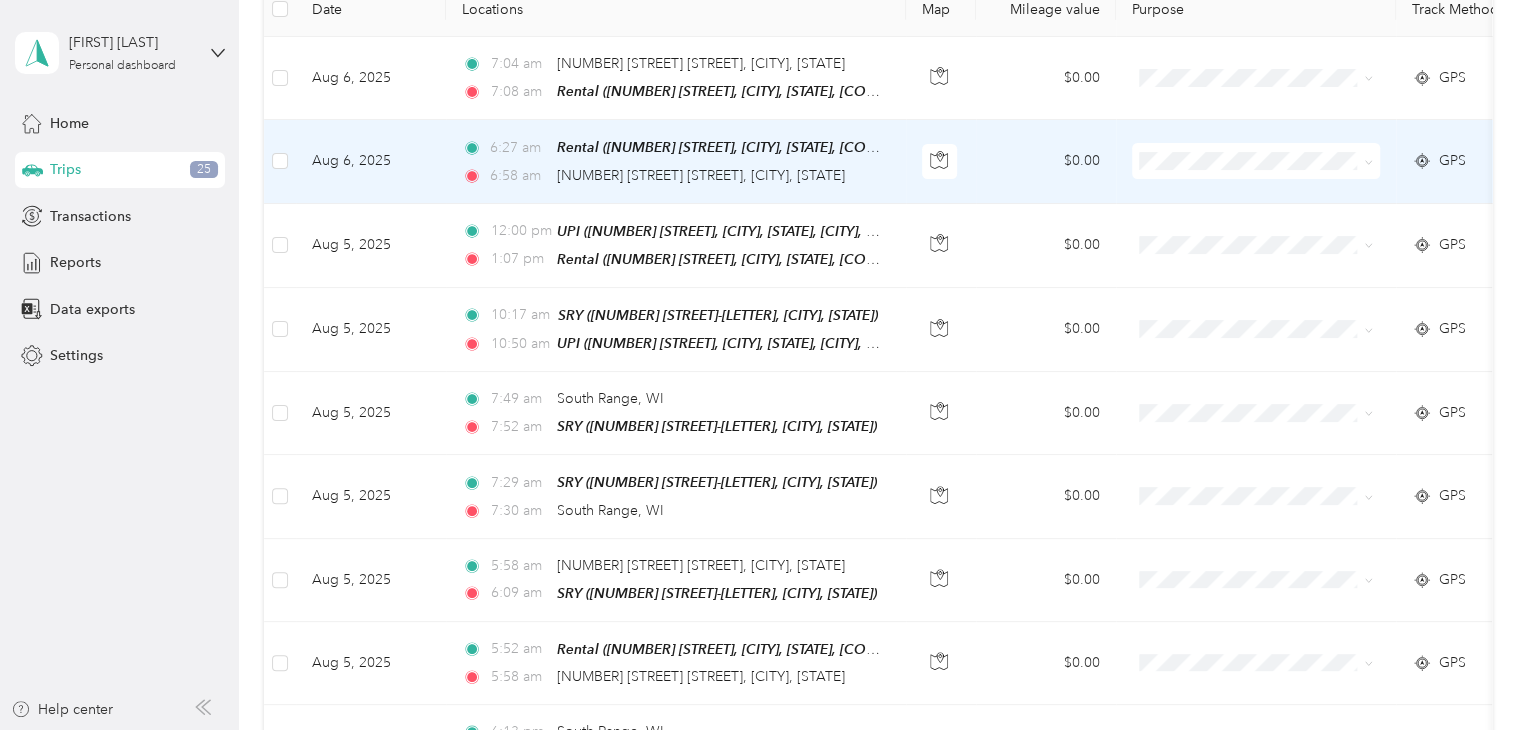 click on "Aug 6, 2025" at bounding box center [371, 161] 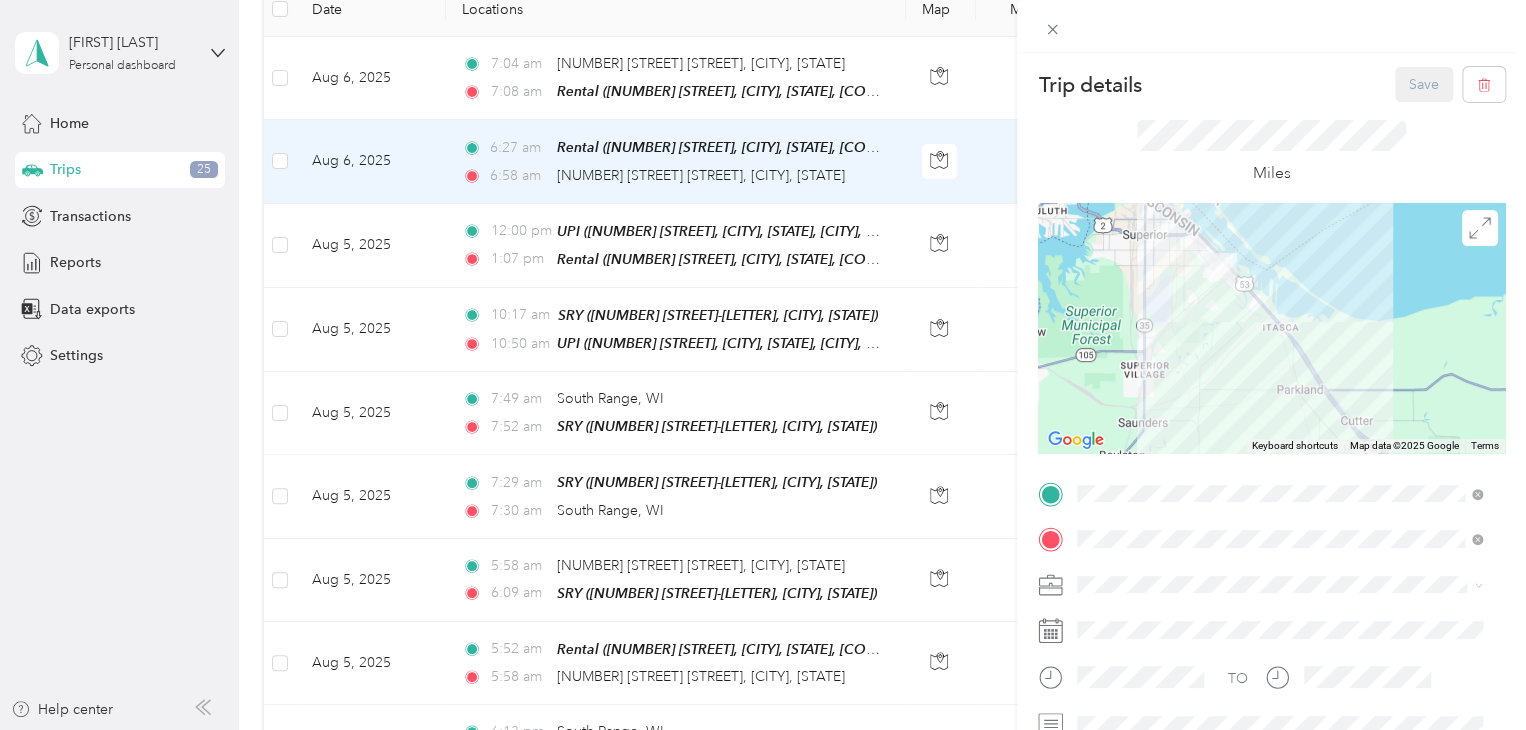click on "Trip details Save This trip cannot be edited because it is either under review, approved, or paid. Contact your Team Manager to edit it. Miles To navigate the map with touch gestures double-tap and hold your finger on the map, then drag the map. ← Move left → Move right ↑ Move up ↓ Move down + Zoom in - Zoom out Home Jump left by 75% End Jump right by 75% Page Up Jump up by 75% Page Down Jump down by 75% Keyboard shortcuts Map Data Map data ©2025 Google Map data ©2025 Google 2 km  Click to toggle between metric and imperial units Terms Report a map error TO Add photo" at bounding box center (763, 365) 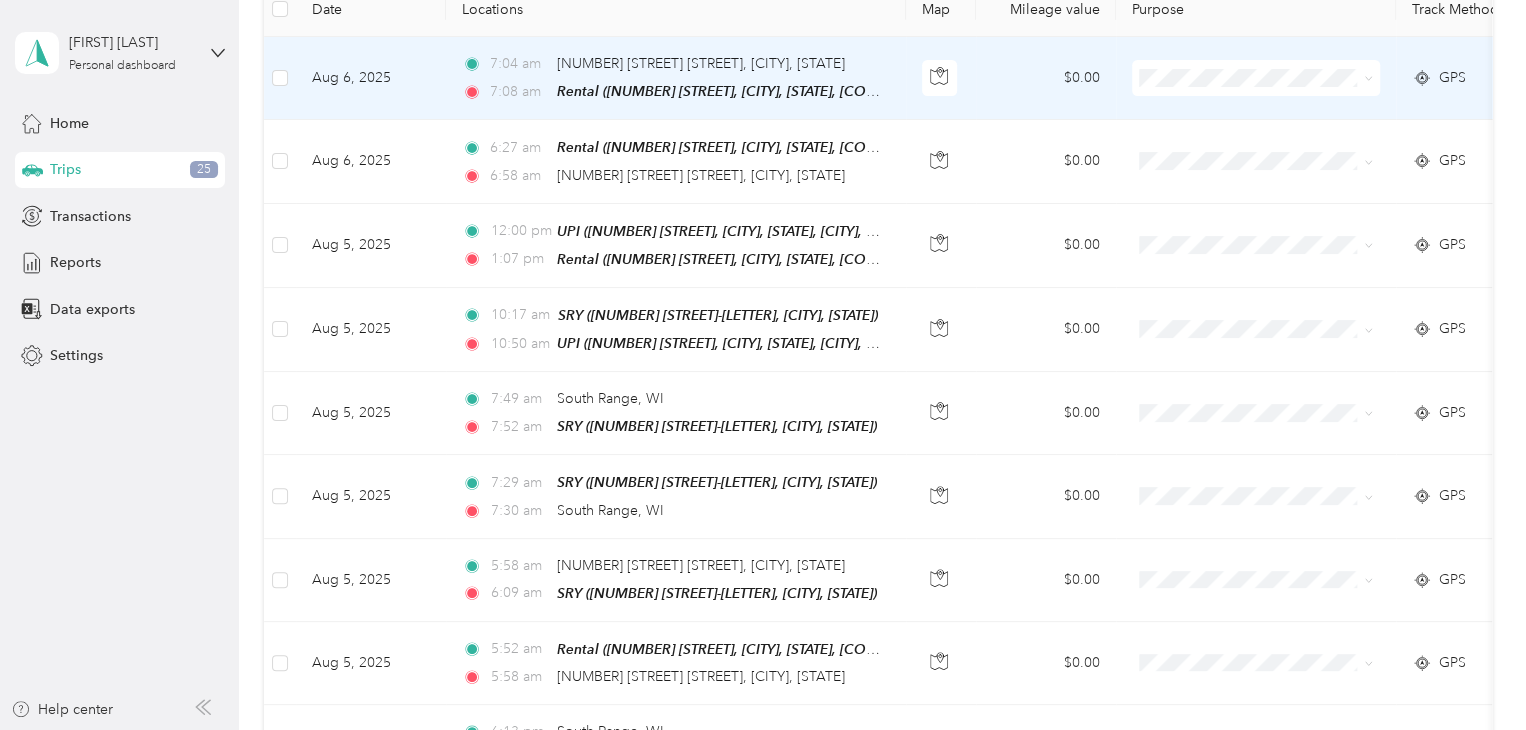 click on "Aug 6, 2025" at bounding box center (371, 78) 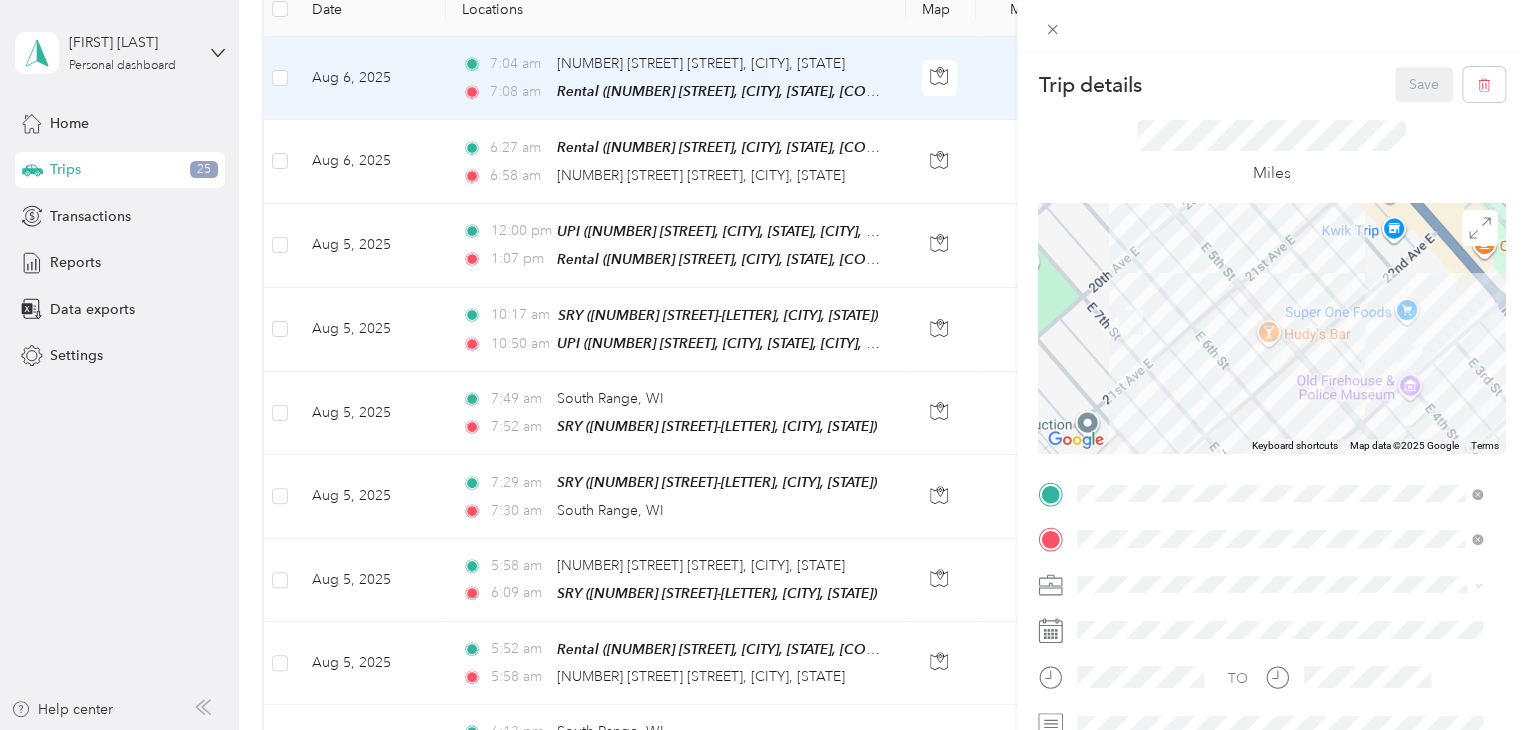 click on "Trip details Save This trip cannot be edited because it is either under review, approved, or paid. Contact your Team Manager to edit it. Miles To navigate the map with touch gestures double-tap and hold your finger on the map, then drag the map. ← Move left → Move right ↑ Move up ↓ Move down + Zoom in - Zoom out Home Jump left by 75% End Jump right by 75% Page Up Jump up by 75% Page Down Jump down by 75% Keyboard shortcuts Map Data Map data ©2025 Google Map data ©2025 Google 100 m  Click to toggle between metric and imperial units Terms Report a map error TO Add photo" at bounding box center (763, 365) 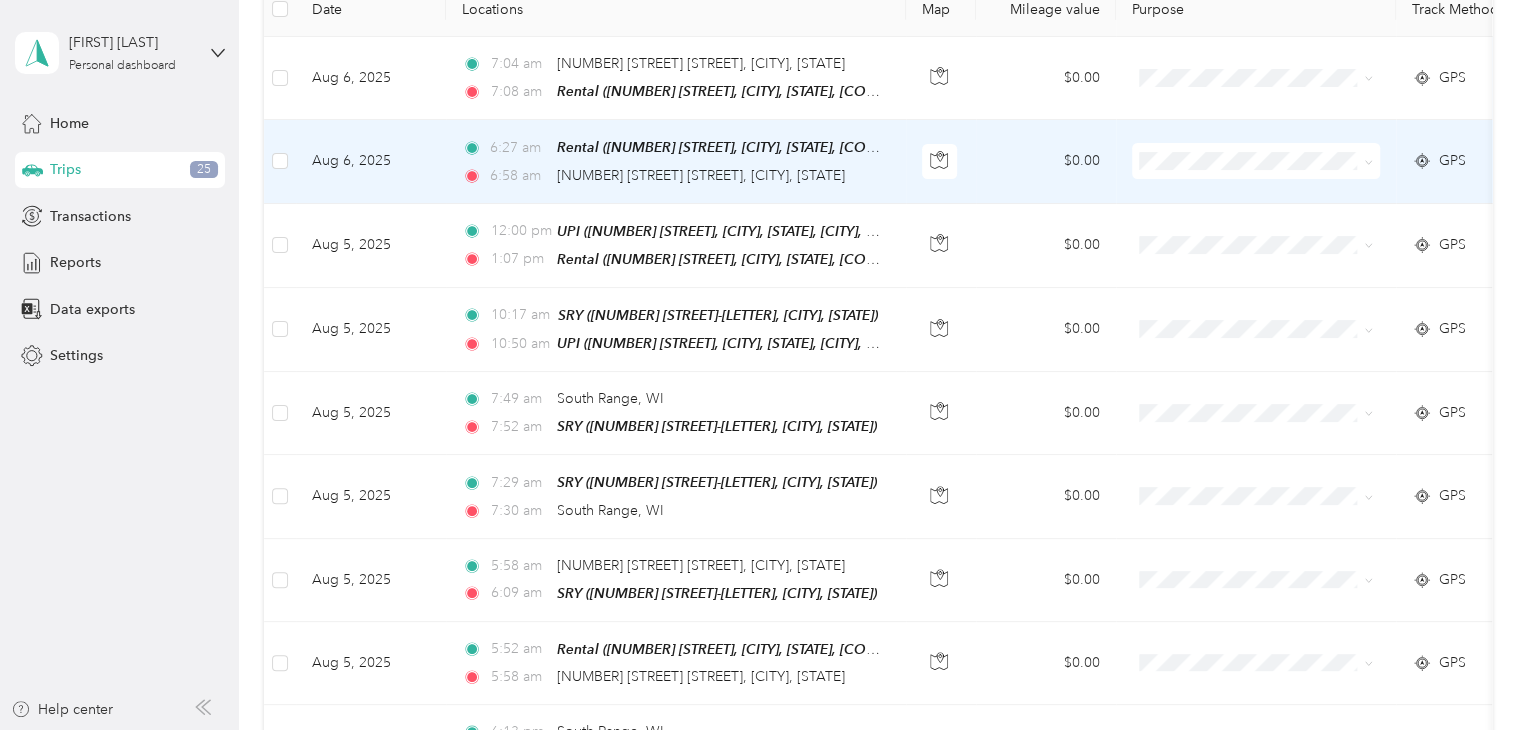 click on "Aug 6, 2025" at bounding box center (371, 161) 